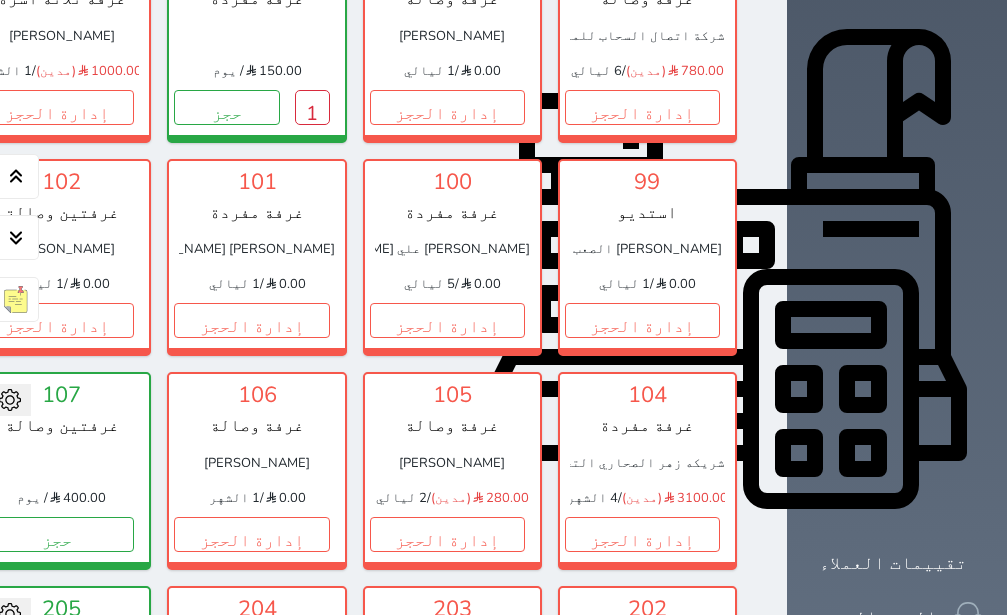 scroll, scrollTop: 1187, scrollLeft: 0, axis: vertical 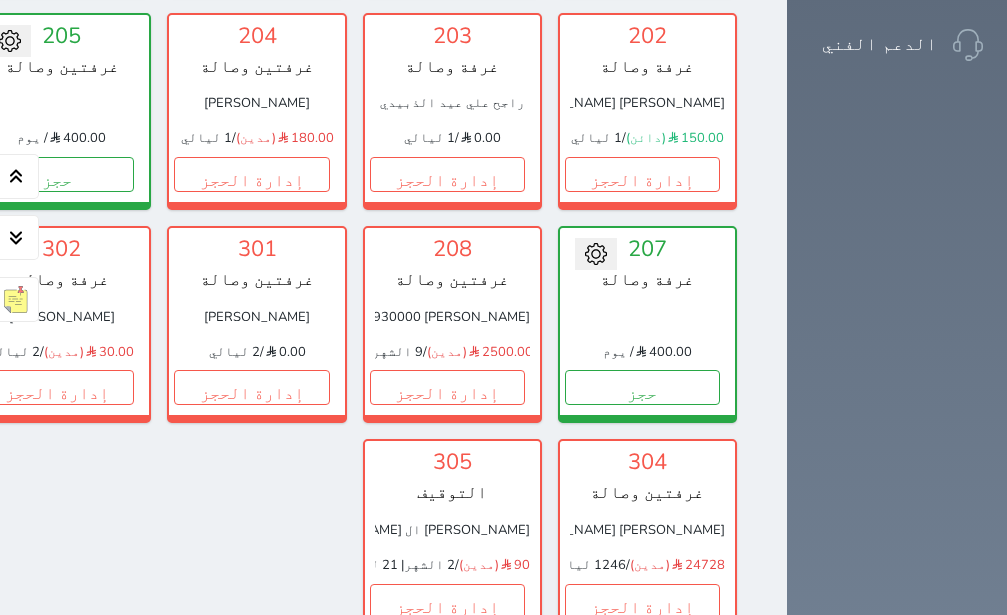 click on "تسكين الوحدات" at bounding box center [897, -764] 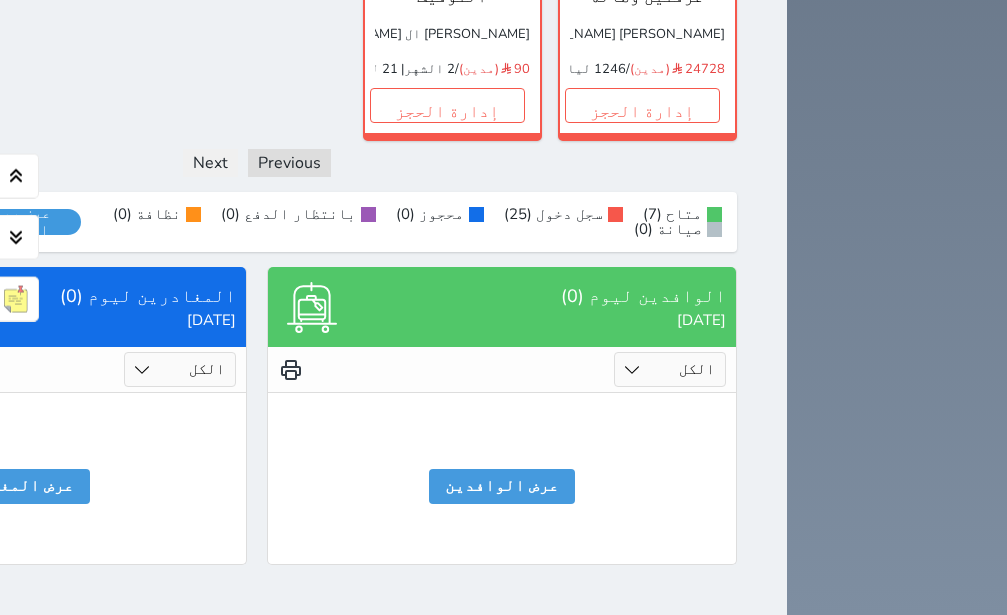 scroll, scrollTop: 1823, scrollLeft: 0, axis: vertical 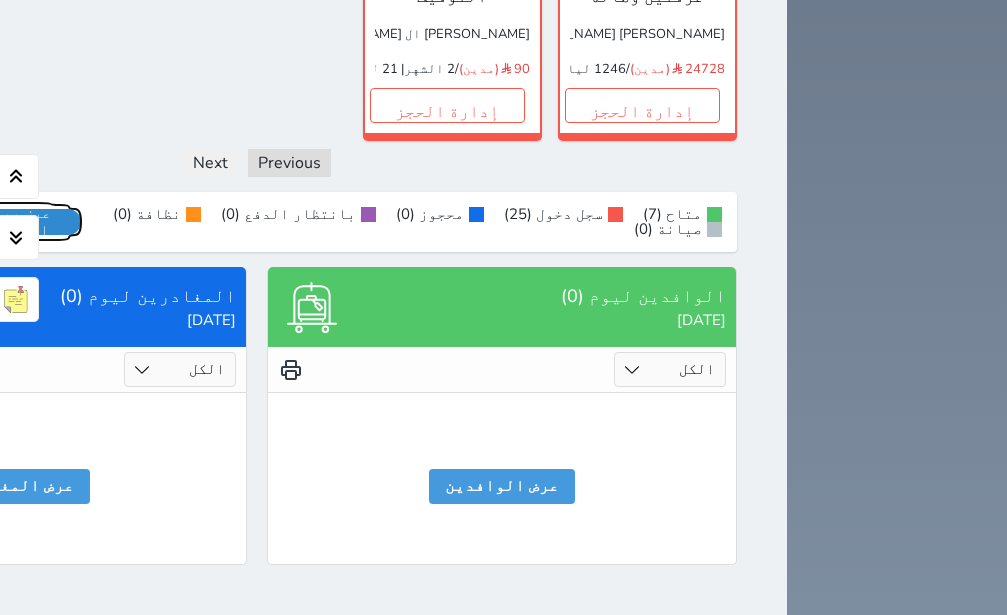 click on "عرض رصيد الصندوق" at bounding box center (17, 222) 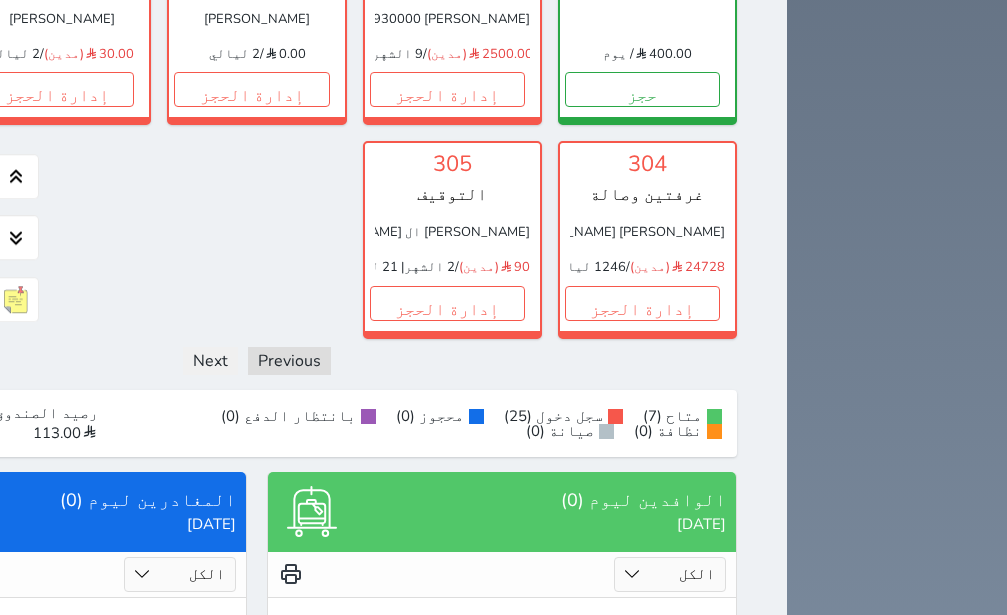 scroll, scrollTop: 1445, scrollLeft: 0, axis: vertical 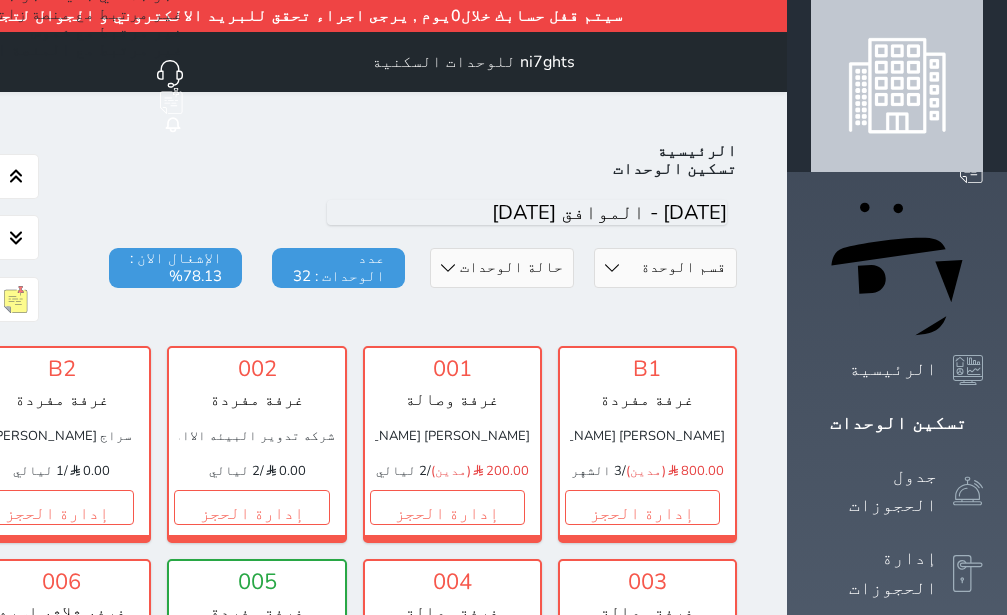 click at bounding box center (897, 86) 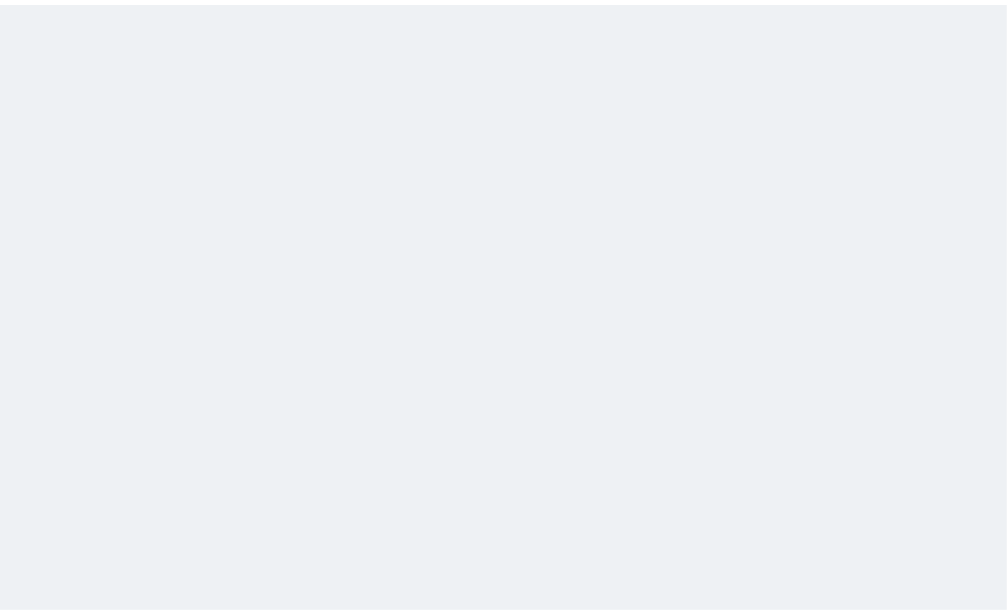 scroll, scrollTop: 0, scrollLeft: 0, axis: both 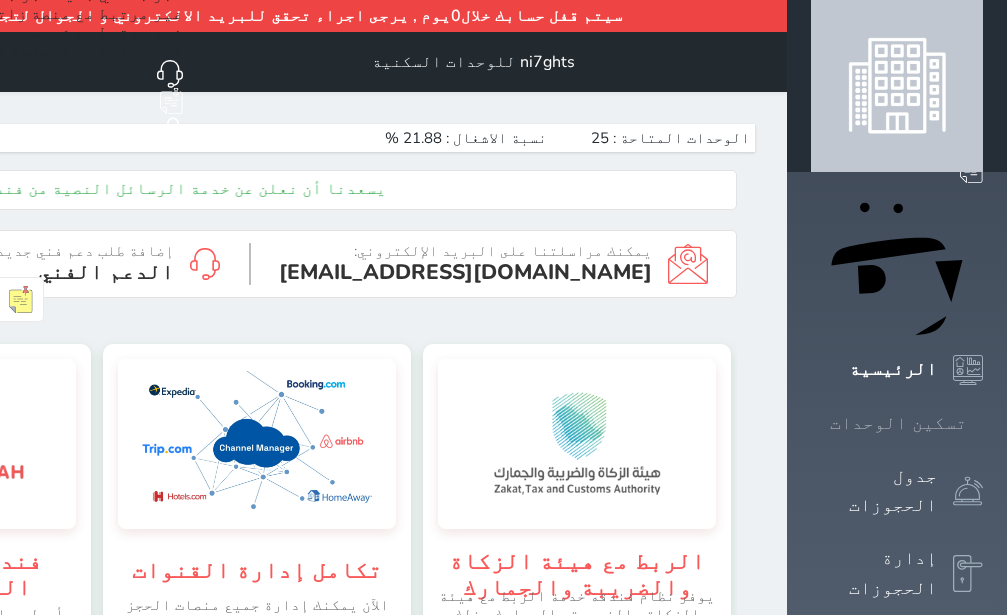 click on "تسكين الوحدات" at bounding box center [898, 423] 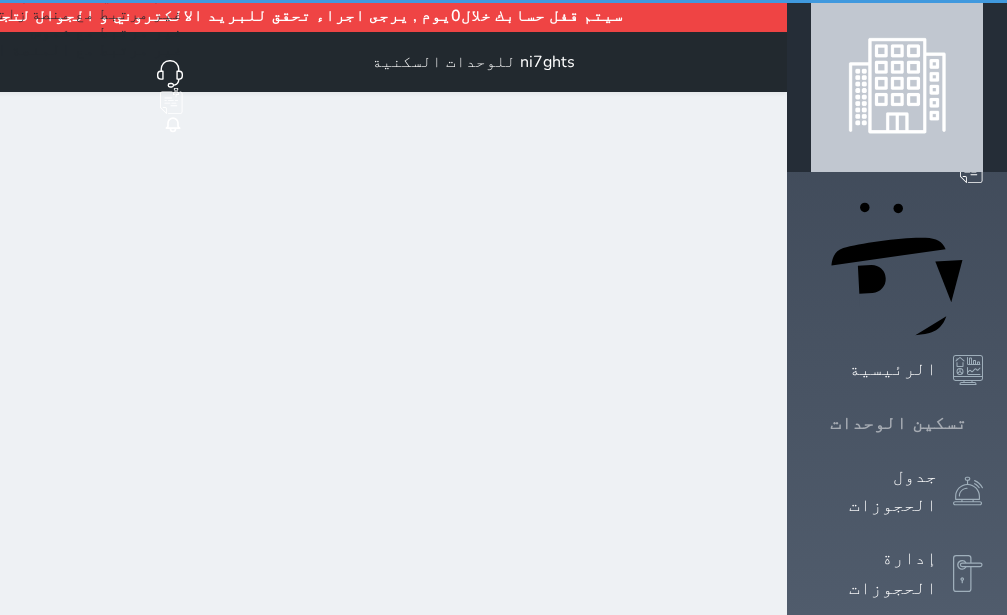 click on "تسكين الوحدات" at bounding box center (898, 423) 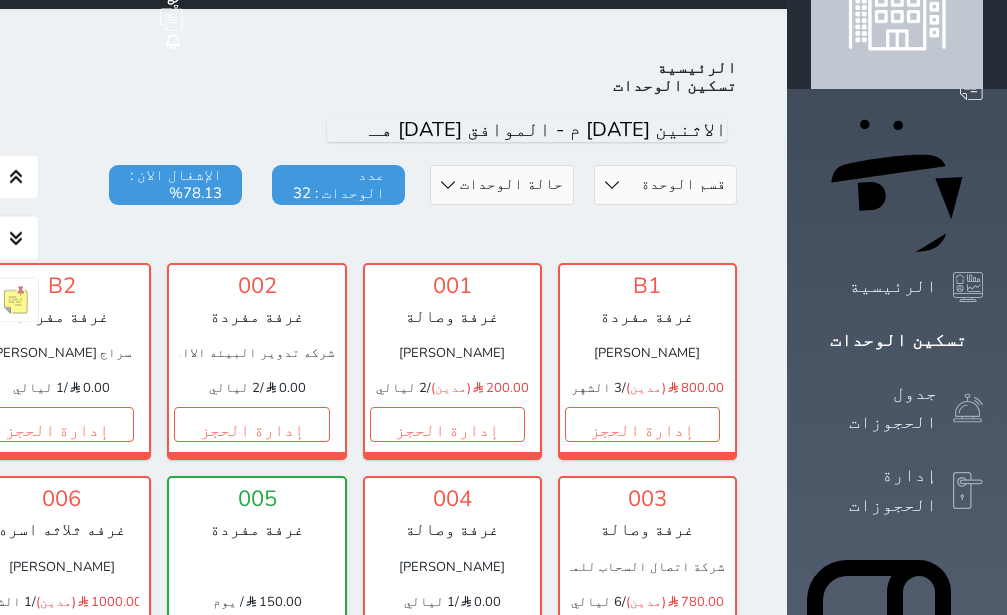 scroll, scrollTop: 0, scrollLeft: 0, axis: both 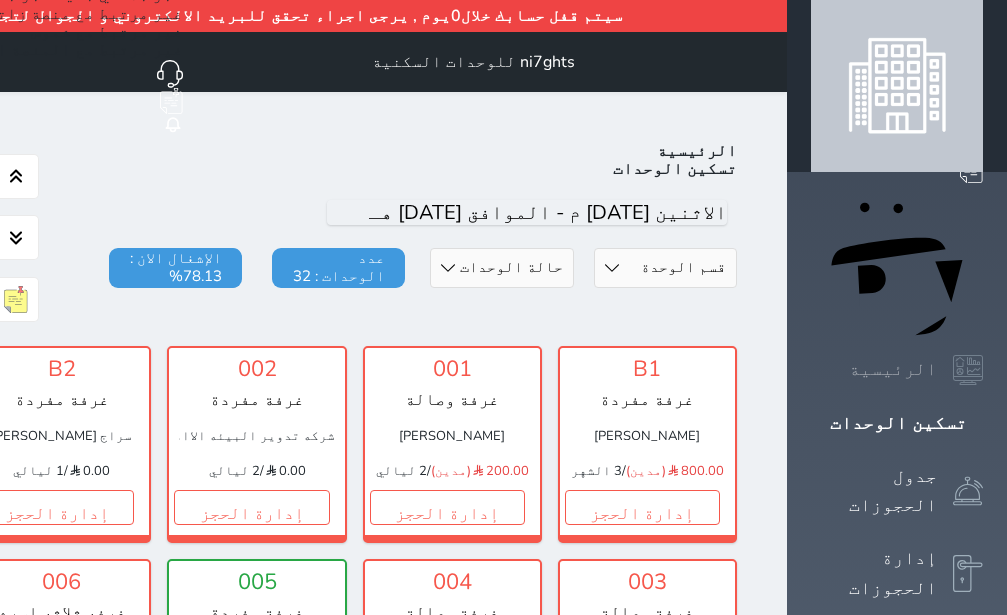 click on "الرئيسية" at bounding box center [893, 369] 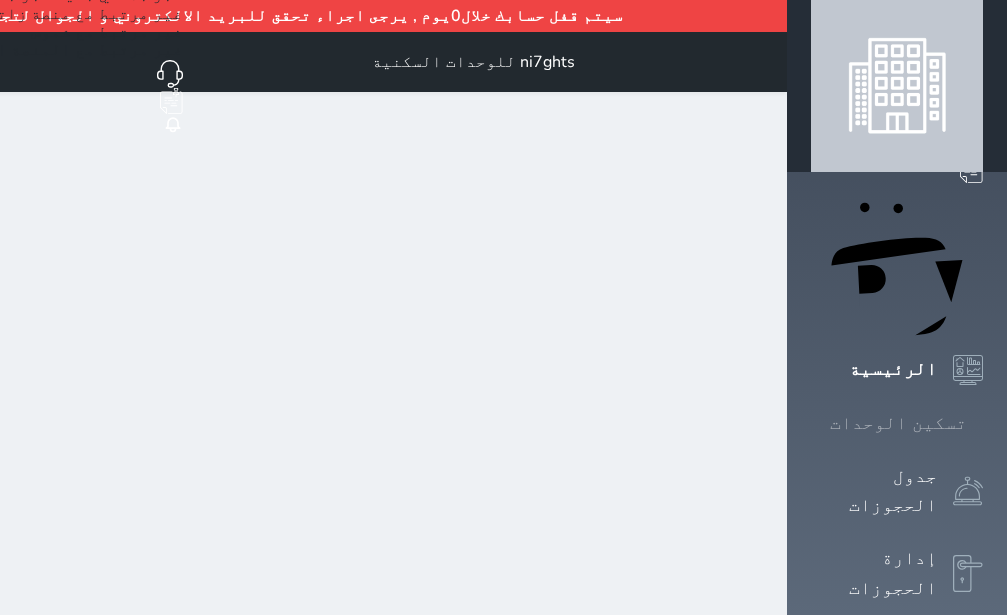 click 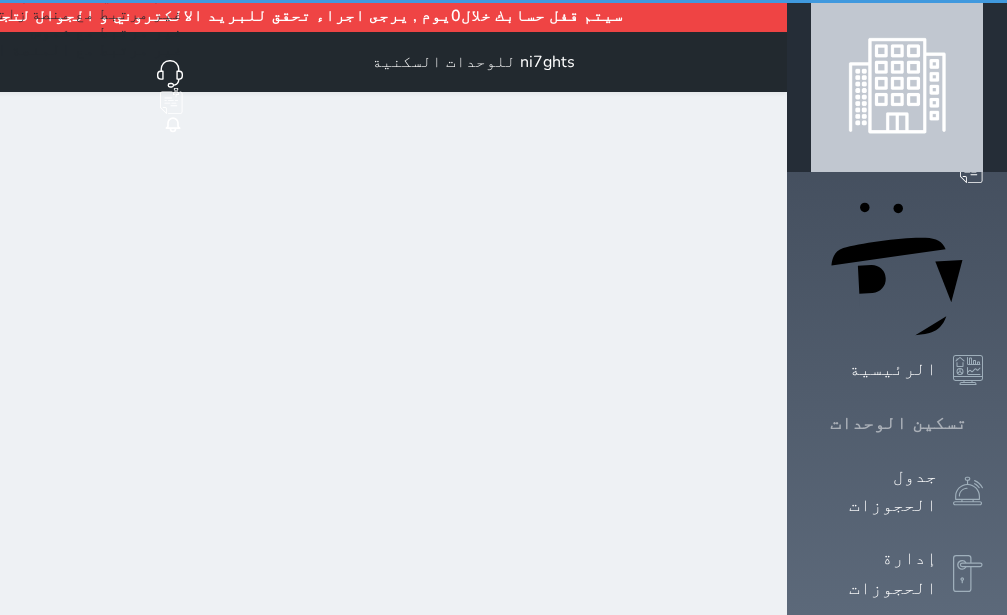 click 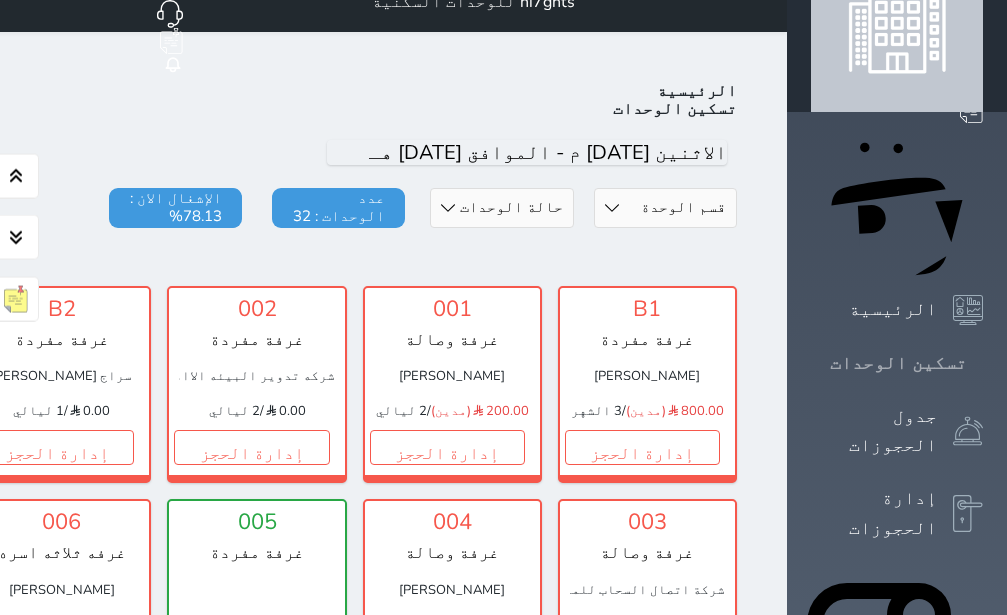scroll, scrollTop: 47, scrollLeft: 0, axis: vertical 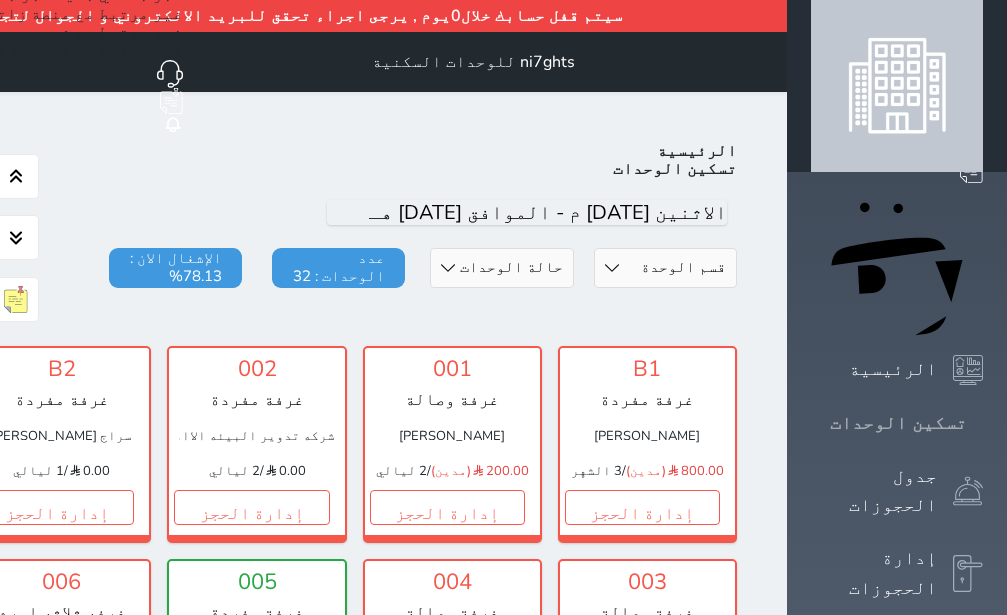click on "تسكين الوحدات" at bounding box center [898, 423] 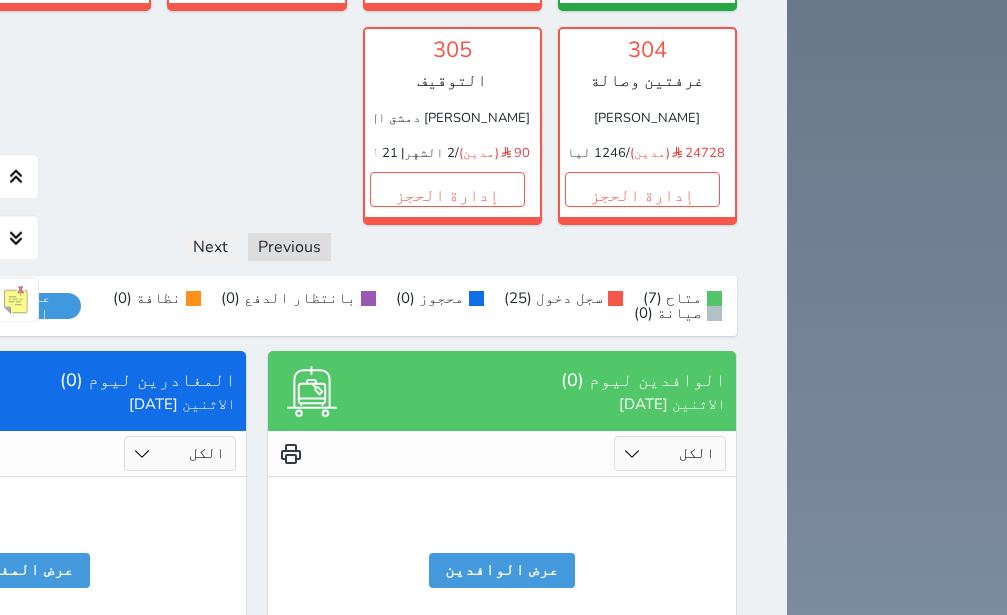 scroll, scrollTop: 1575, scrollLeft: 0, axis: vertical 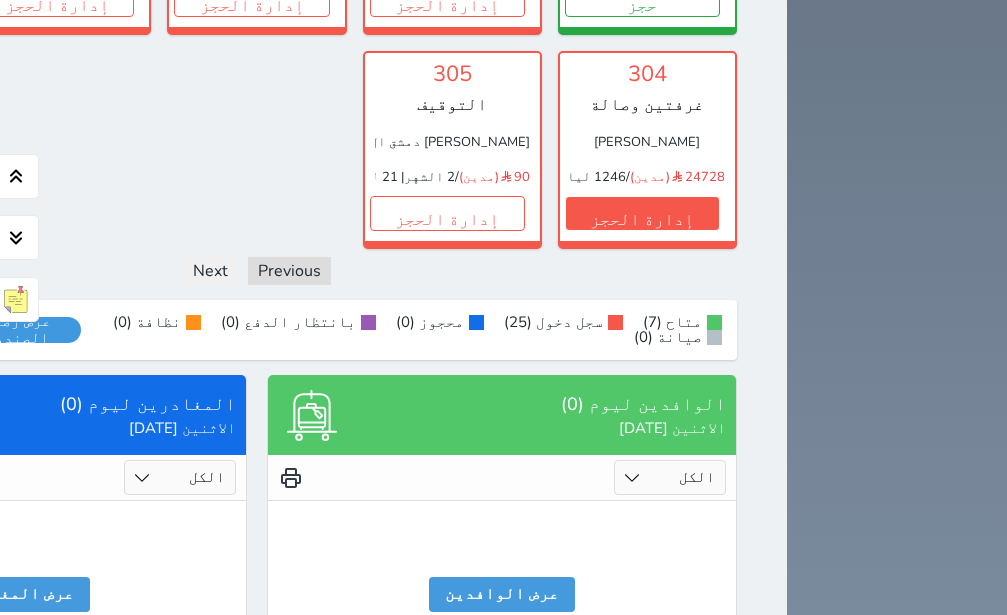 drag, startPoint x: 388, startPoint y: 418, endPoint x: 388, endPoint y: 400, distance: 18 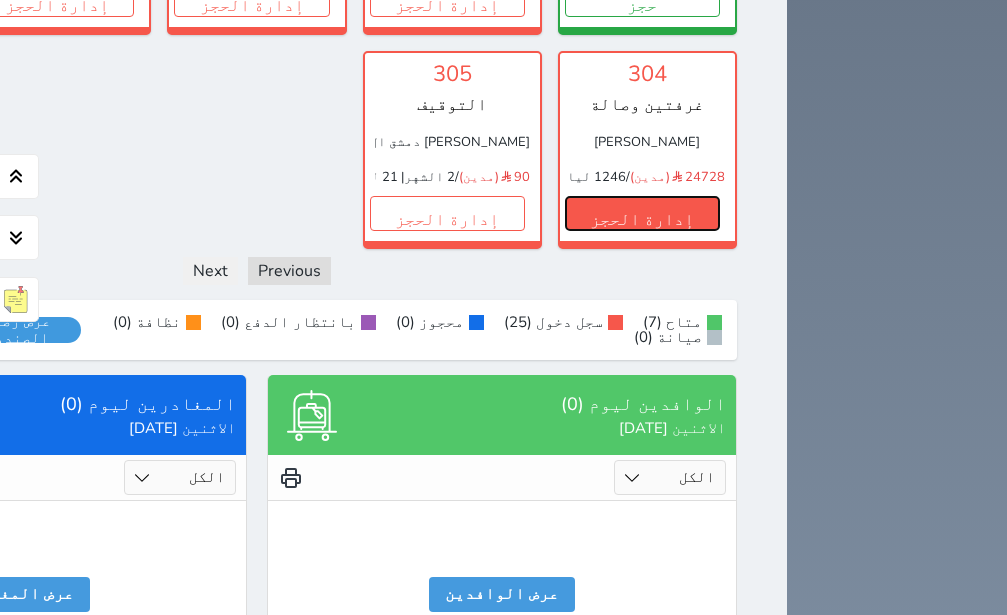 click on "إدارة الحجز" at bounding box center (642, 213) 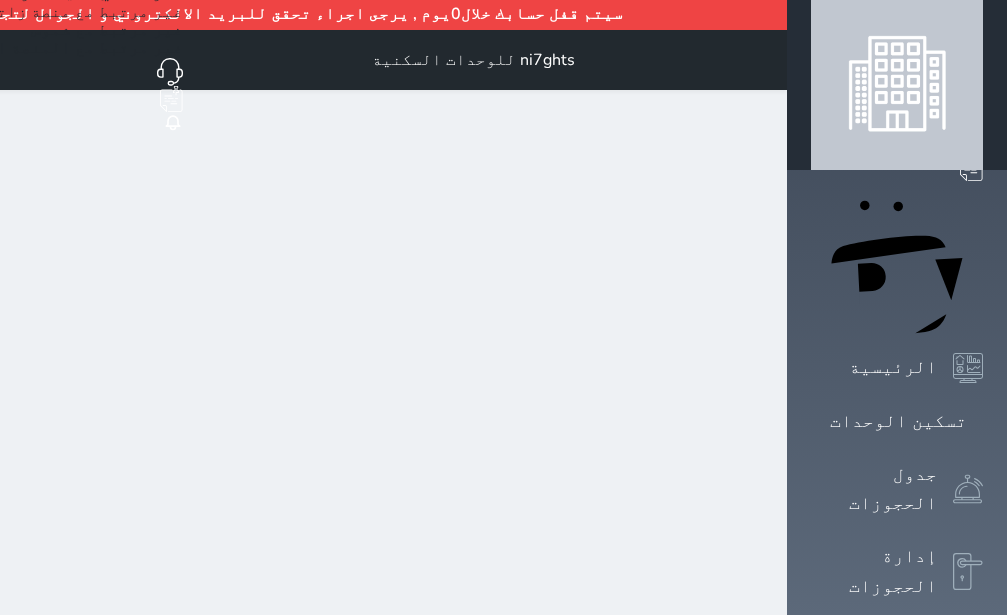 scroll, scrollTop: 0, scrollLeft: 0, axis: both 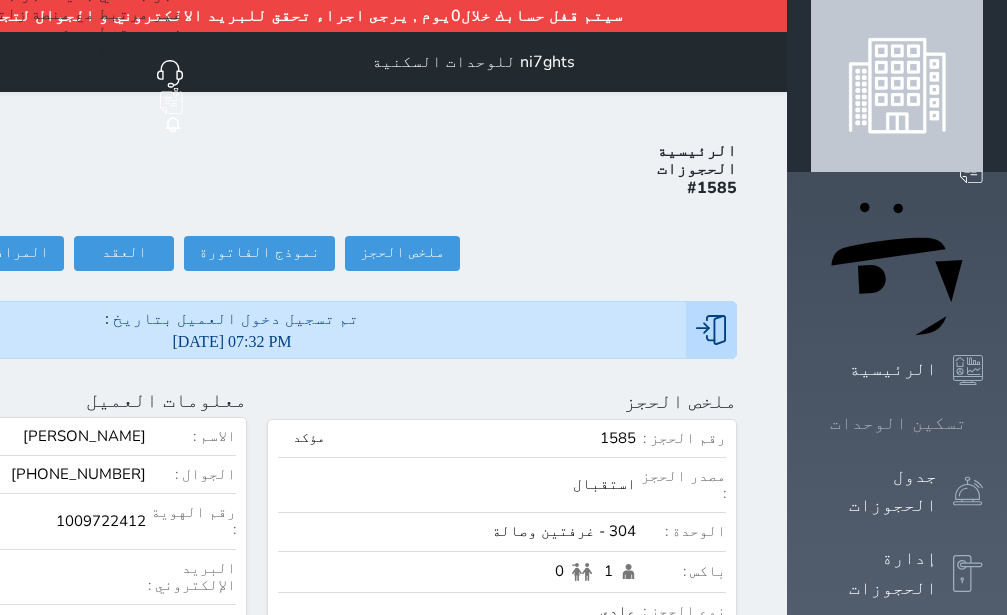 click 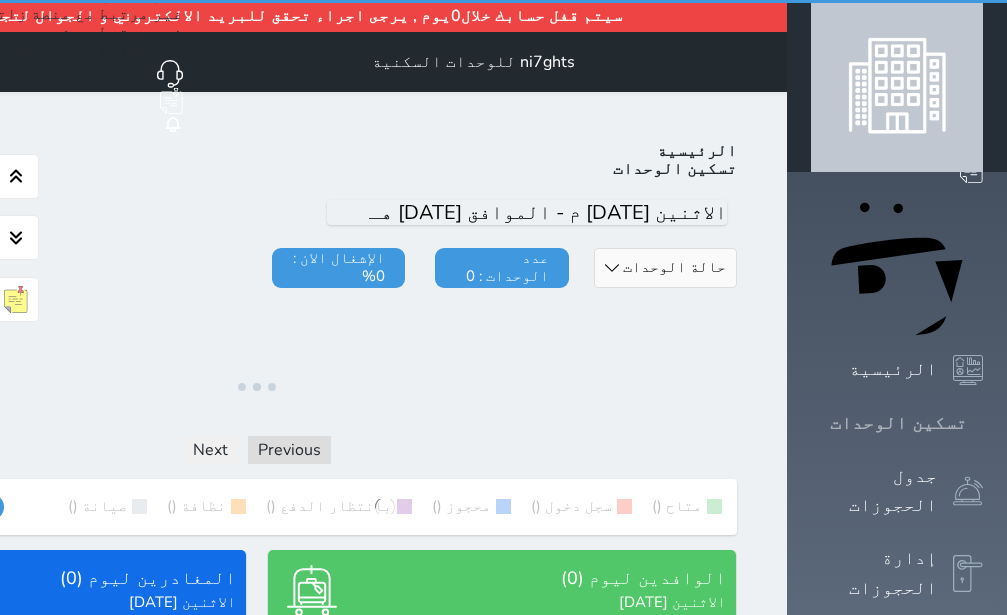 click 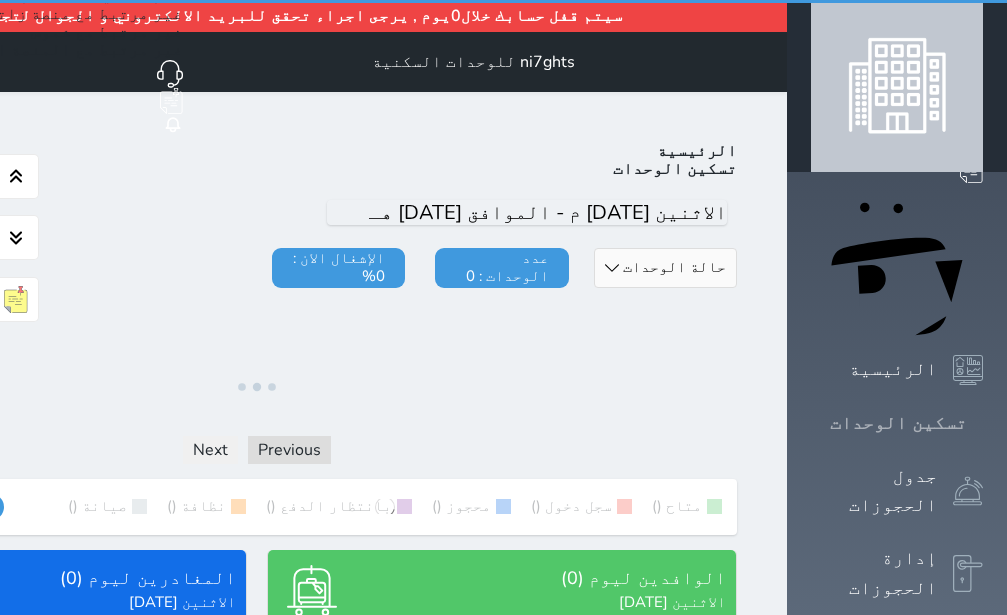 click 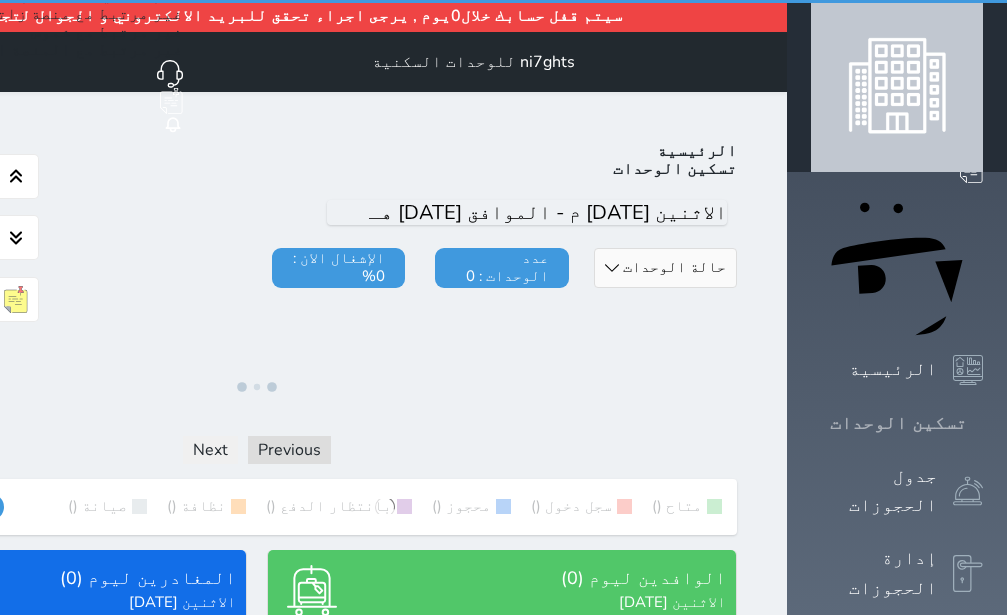click 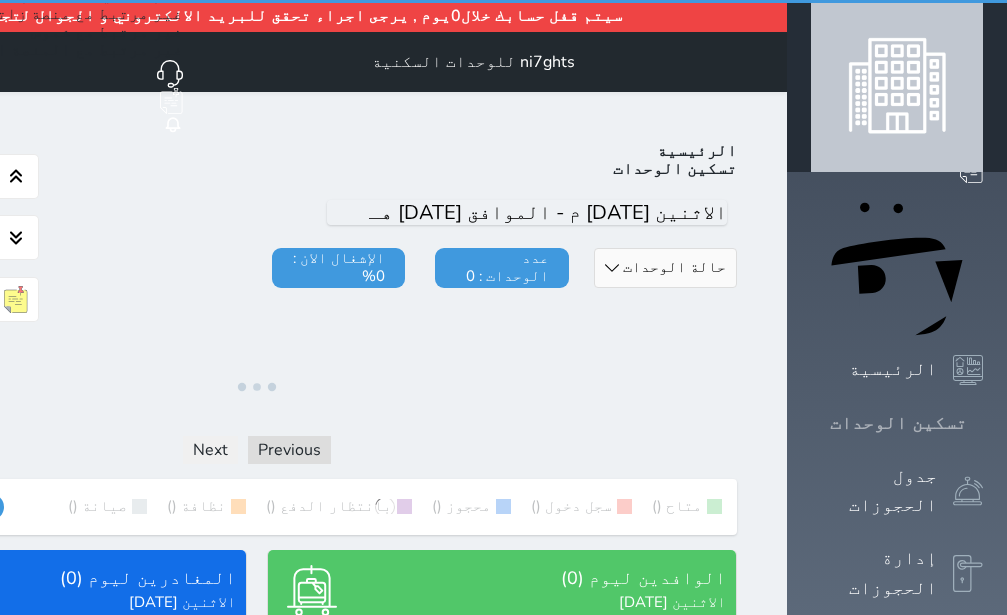 click 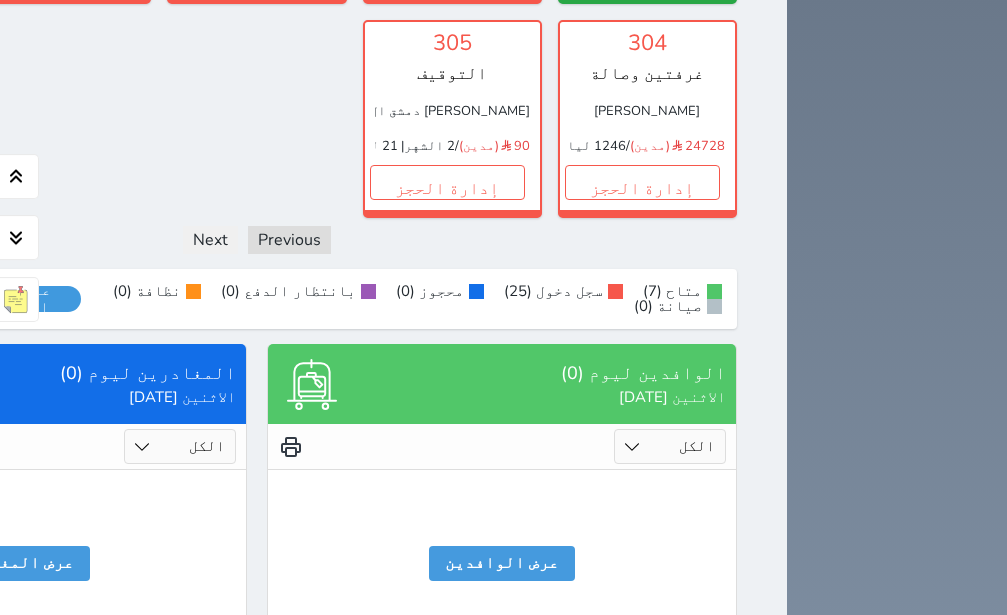 scroll, scrollTop: 1583, scrollLeft: 0, axis: vertical 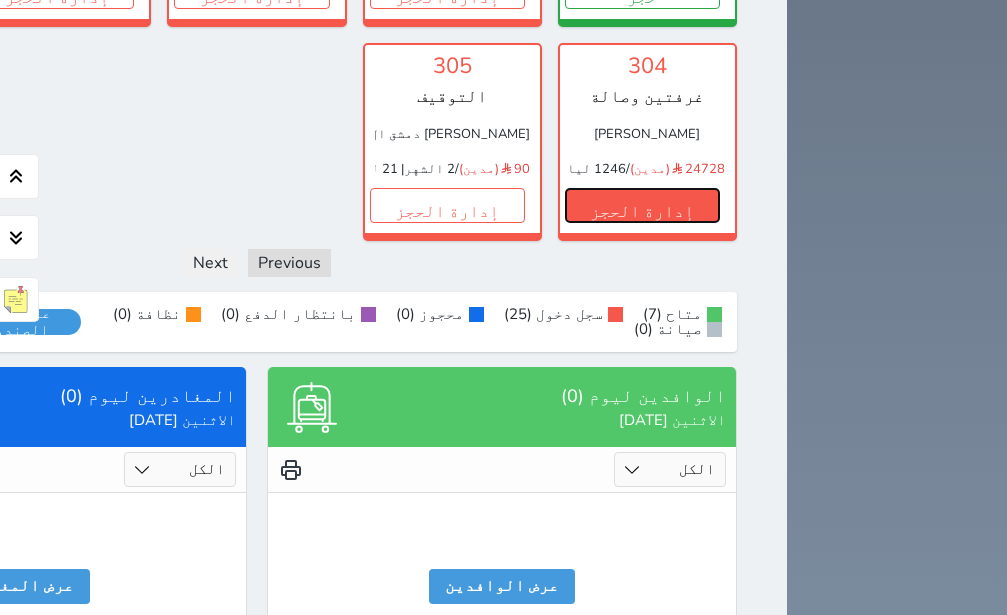 click on "إدارة الحجز" at bounding box center (642, 205) 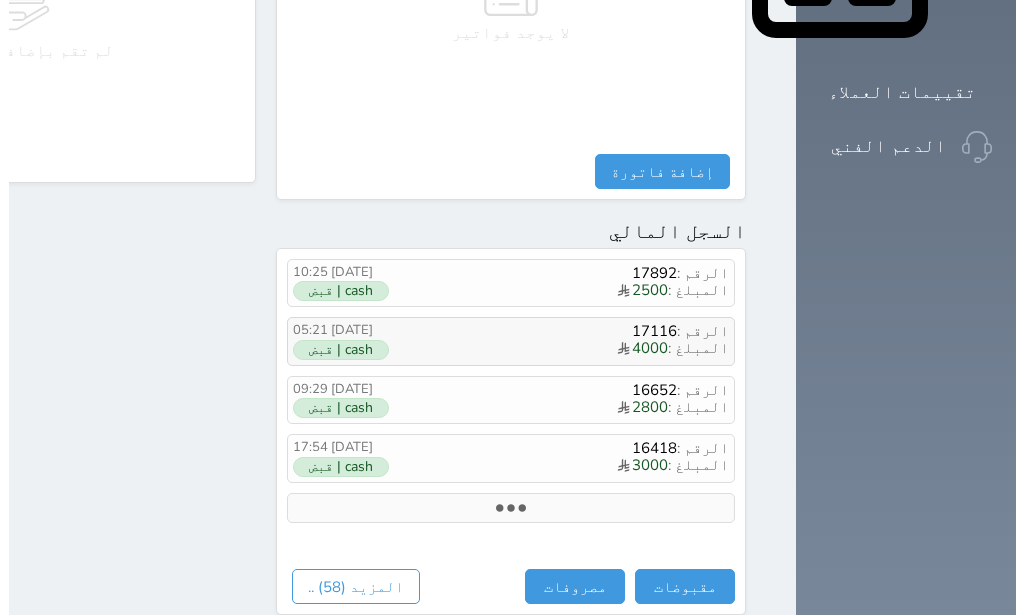 scroll, scrollTop: 1142, scrollLeft: 0, axis: vertical 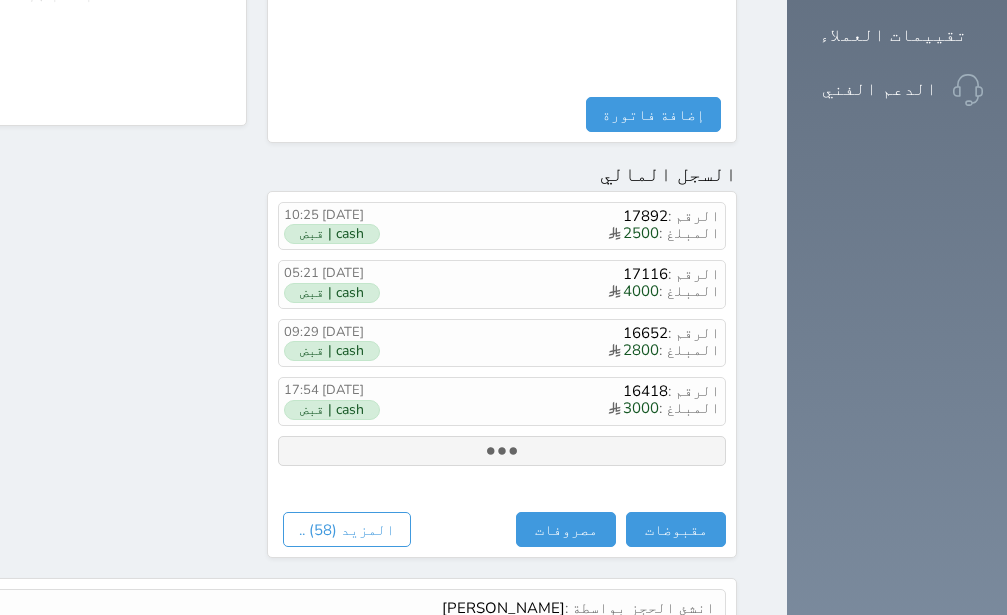 click at bounding box center (502, 451) 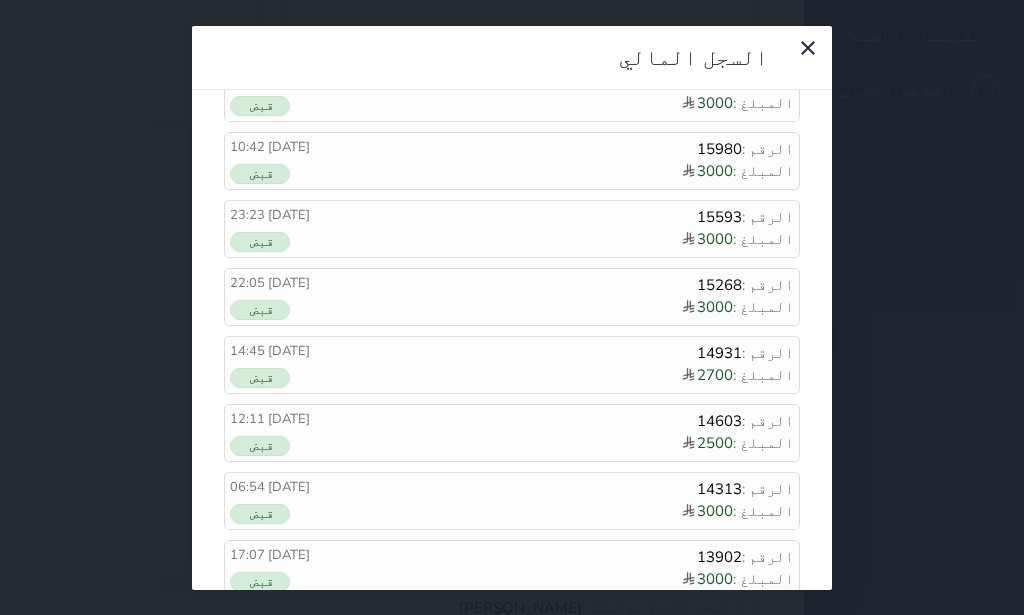 scroll, scrollTop: 0, scrollLeft: 0, axis: both 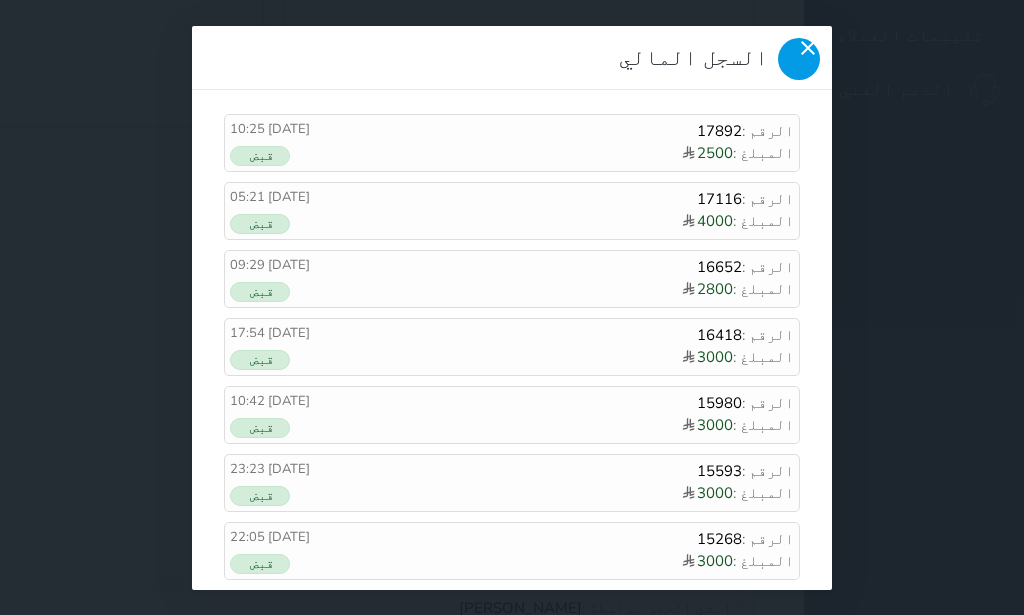 click 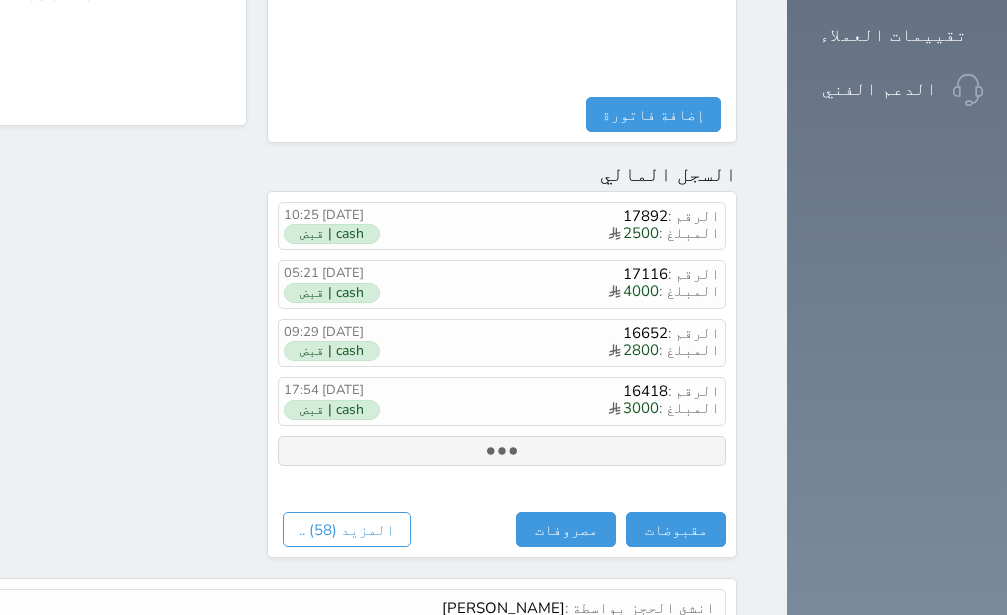 click at bounding box center [502, 451] 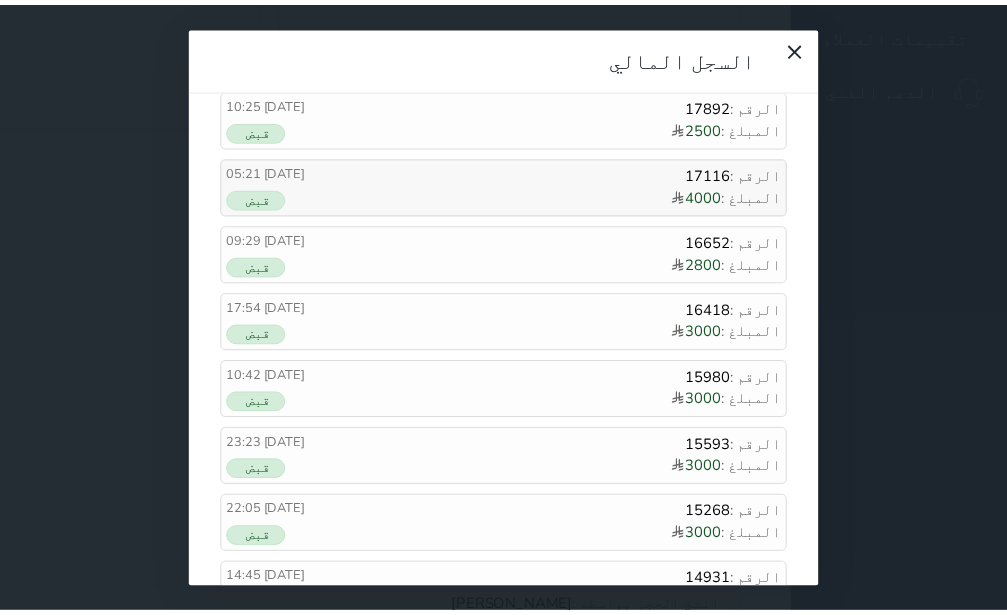 scroll, scrollTop: 0, scrollLeft: 0, axis: both 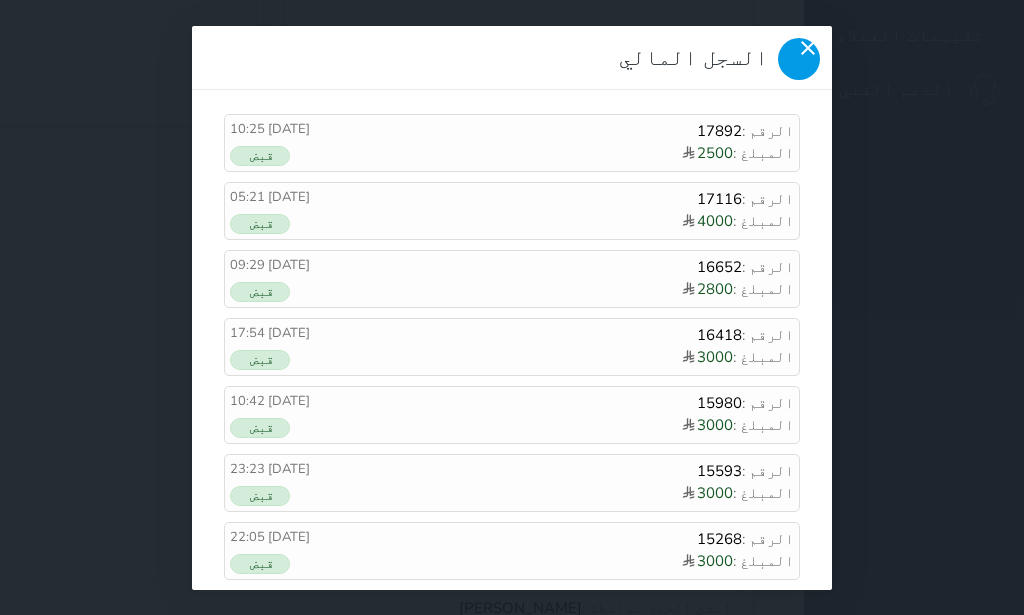 click at bounding box center [799, 59] 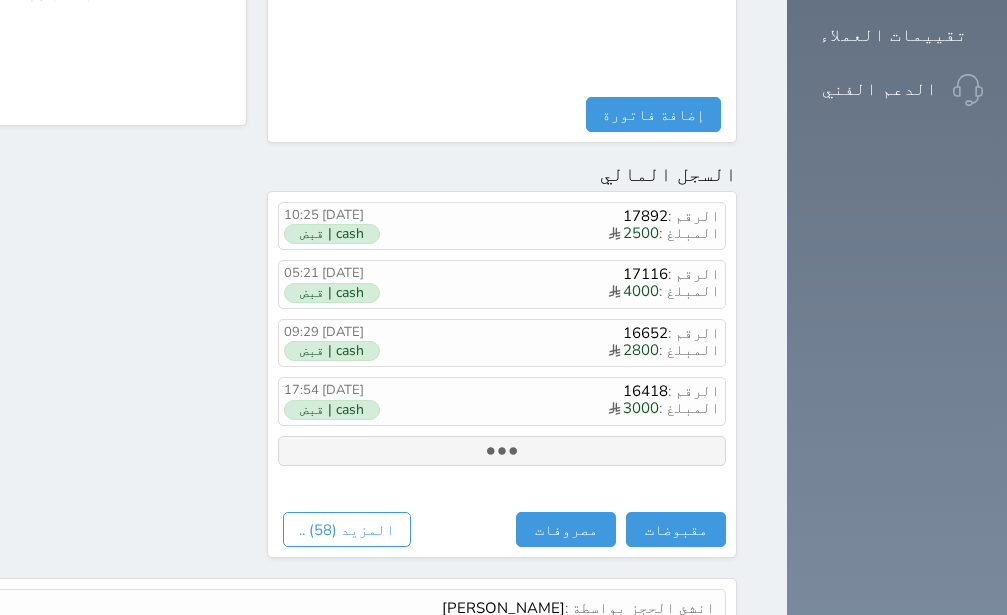 scroll, scrollTop: 1016, scrollLeft: 0, axis: vertical 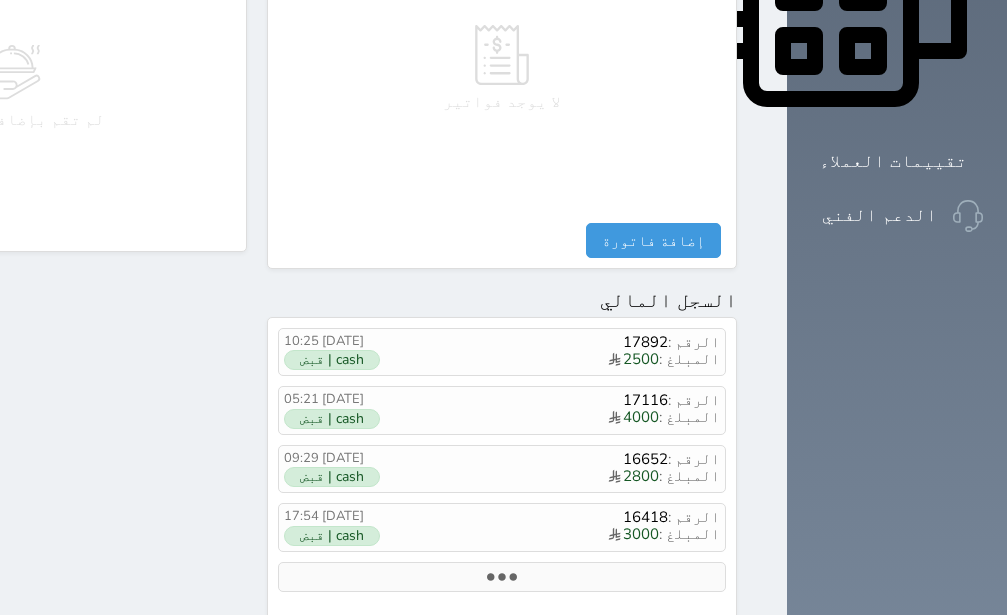 click on "المزيد (58) .." at bounding box center (347, 655) 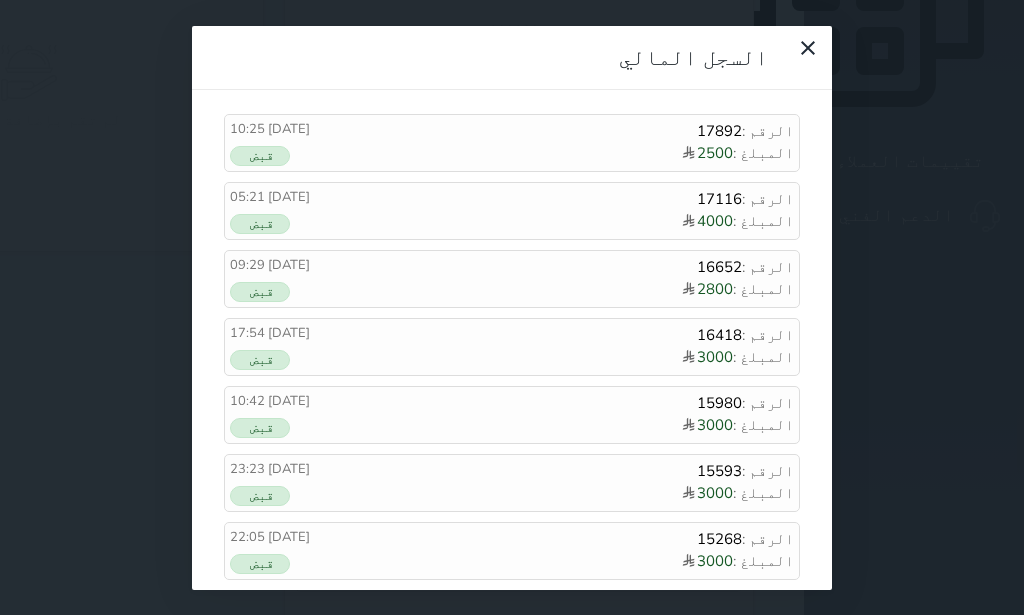 click on "السجل المالي               الرقم :  17892   المبلغ :  2500    [DATE] 10:25       قبض الرقم :  17116   المبلغ :  4000    [DATE] 05:21       قبض الرقم :  16652   المبلغ :  2800    [DATE] 09:29       قبض الرقم :  16418   المبلغ :  3000    [DATE] 17:54       قبض الرقم :  15980   المبلغ :  3000    [DATE] 10:42       قبض الرقم :  15593   المبلغ :  3000    [DATE] 23:23       قبض الرقم :  15268   المبلغ :  3000    [DATE] 22:05       قبض الرقم :  14931   المبلغ :  2700    [DATE] 14:45       قبض الرقم :  14603   المبلغ :  2500    [DATE] 12:11       قبض الرقم :  14313   المبلغ :  3000    [DATE] 06:54       قبض الرقم :  13902   [GEOGRAPHIC_DATA] :  3000    [DATE] 17:07       قبض الرقم :  13503   المبلغ :  3000    [DATE] 20:24       قبض الرقم :  13192   المبلغ :  3000    [DATE] 17:45" at bounding box center [512, 307] 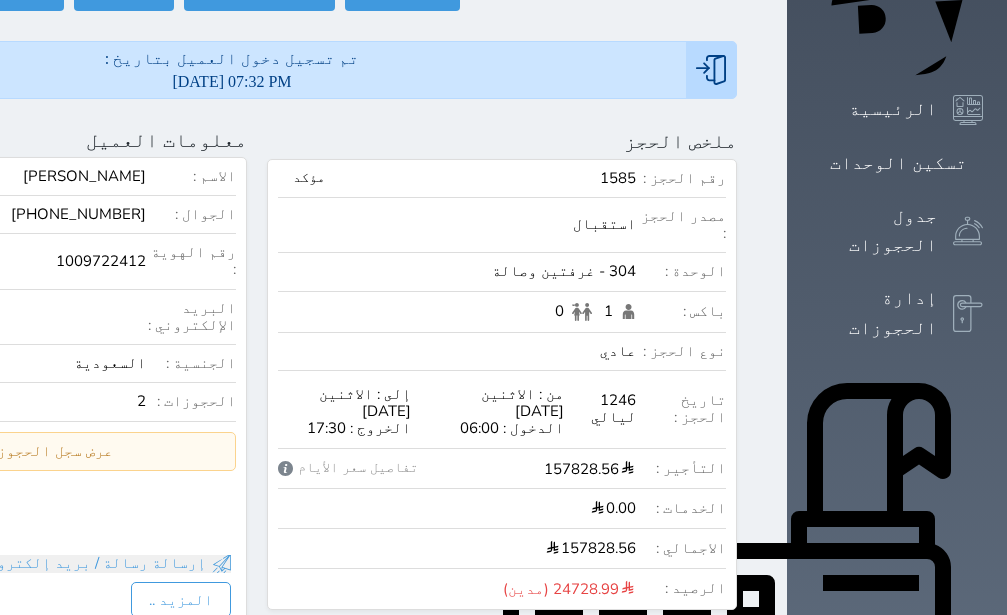 scroll, scrollTop: 0, scrollLeft: 0, axis: both 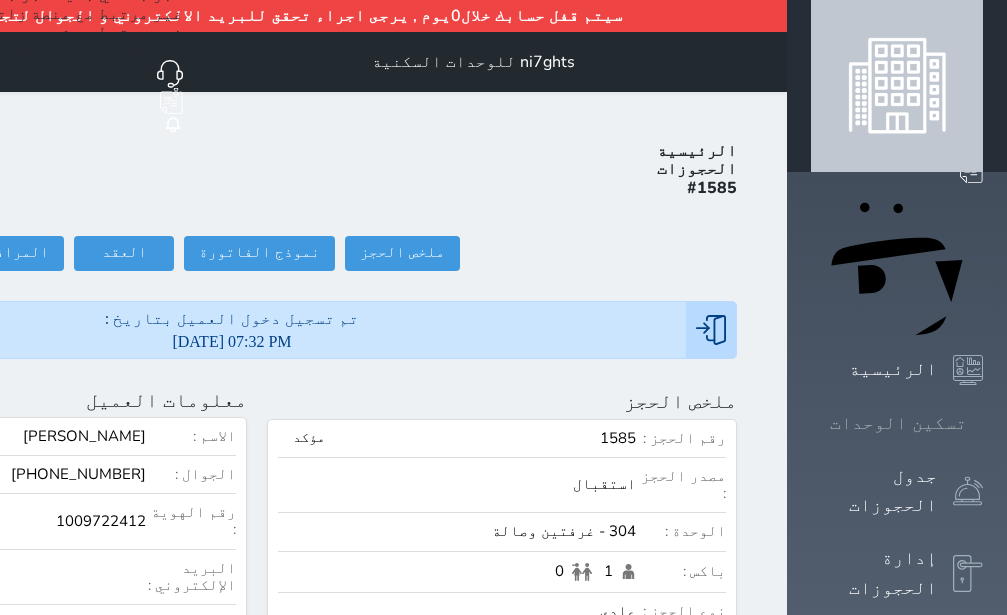 click on "تسكين الوحدات" at bounding box center [898, 423] 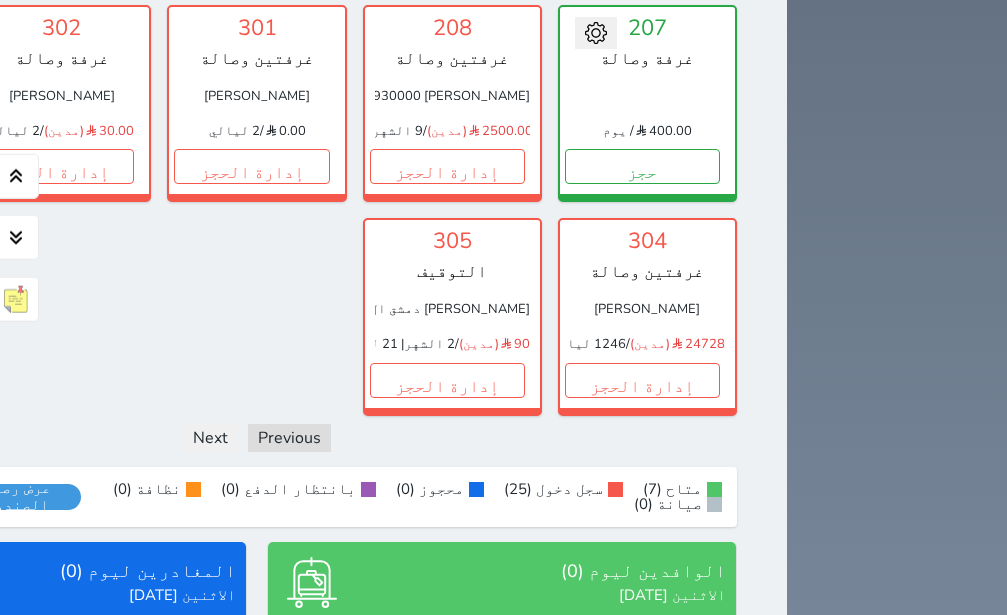 scroll, scrollTop: 1496, scrollLeft: 0, axis: vertical 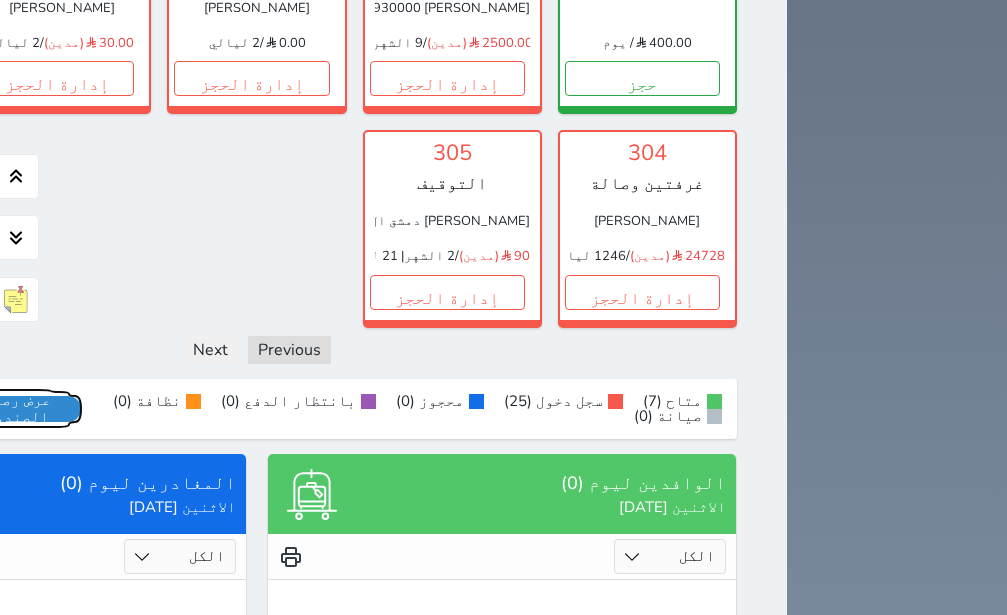 click on "عرض رصيد الصندوق" at bounding box center (17, 409) 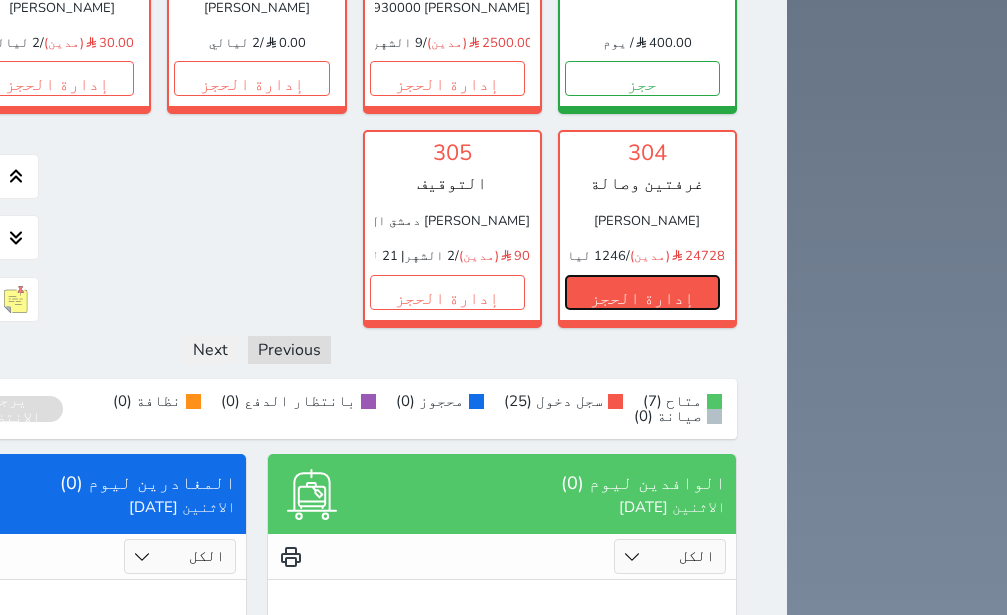 click on "إدارة الحجز" at bounding box center [642, 292] 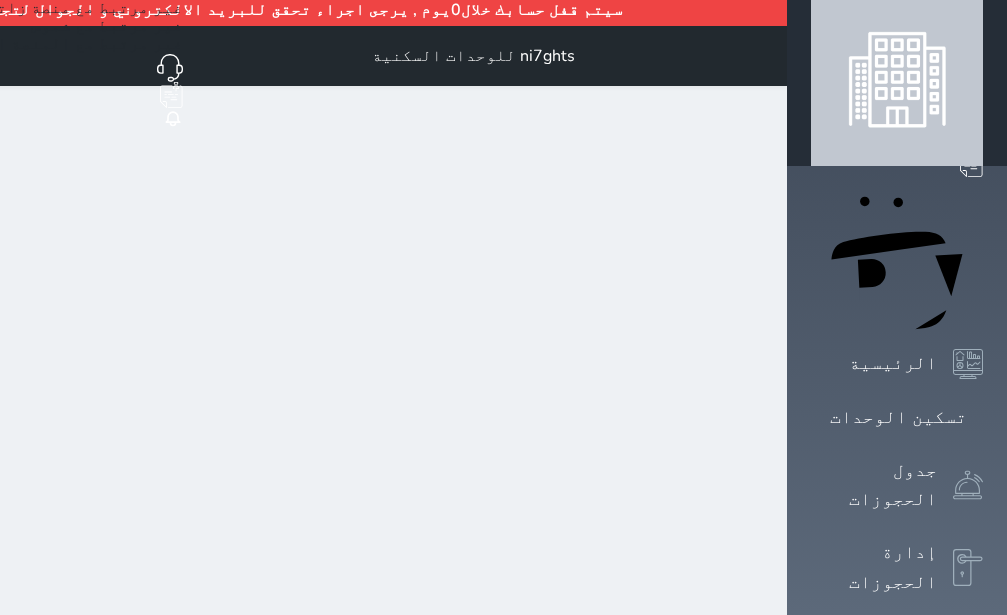 scroll, scrollTop: 0, scrollLeft: 0, axis: both 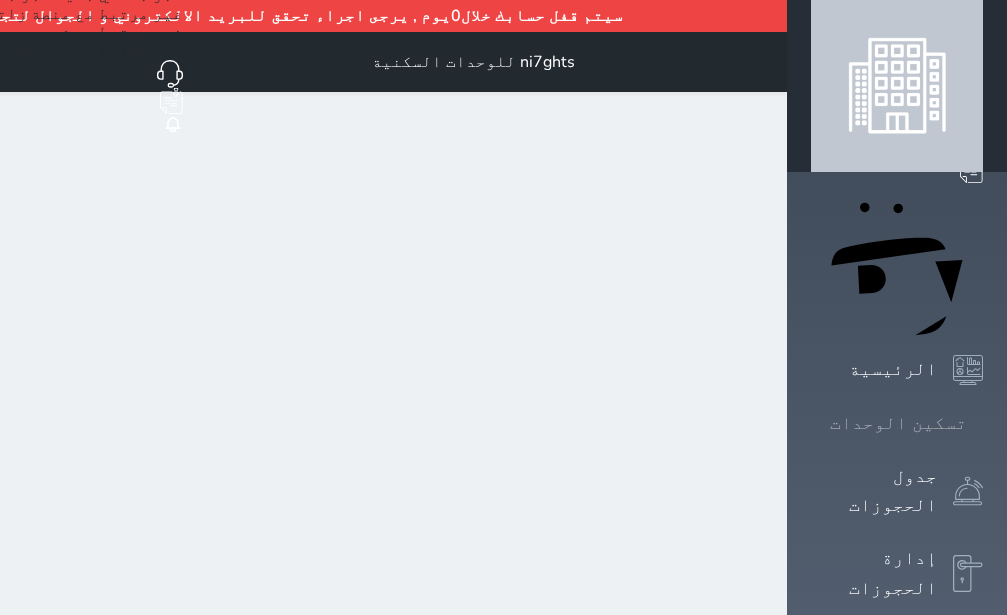 click on "تسكين الوحدات" at bounding box center (898, 423) 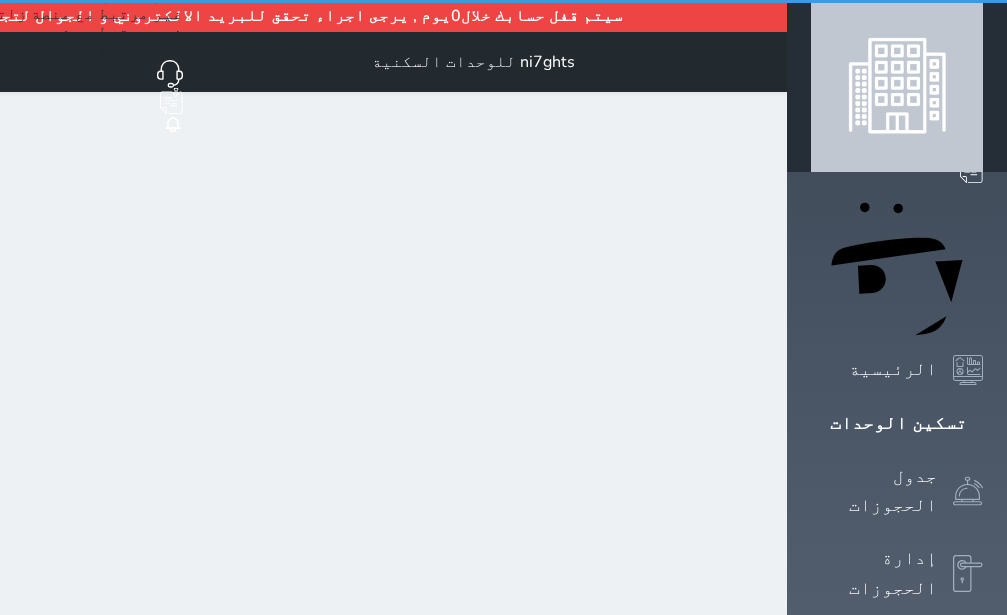 click on "حجز جماعي جديد   حجز جديد             الرئيسية     تسكين الوحدات     جدول الحجوزات     إدارة الحجوزات     POS         تقييمات العملاء               الدعم الفني" at bounding box center [897, 936] 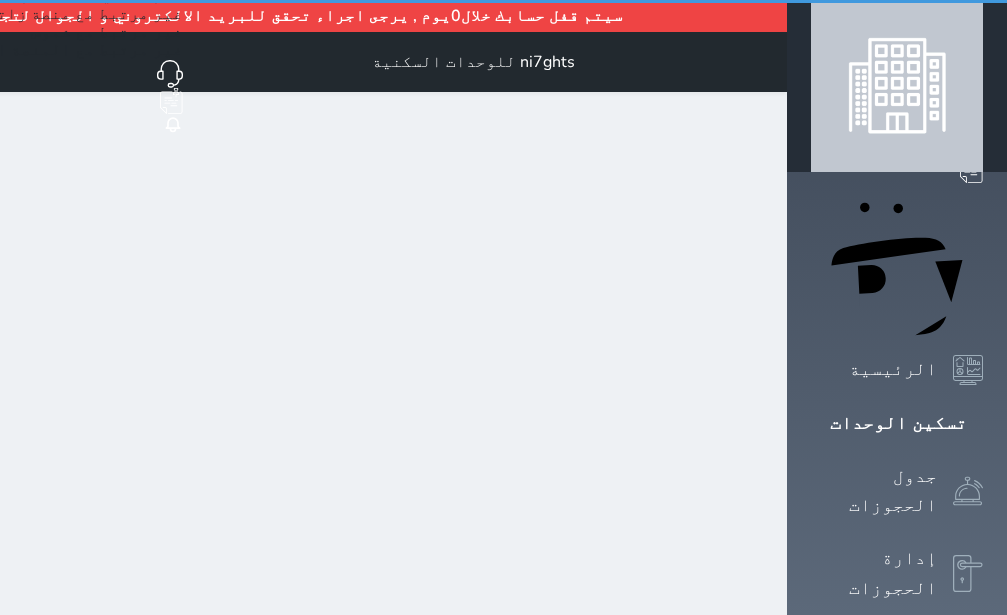 click on "حجز جماعي جديد   حجز جديد             الرئيسية     تسكين الوحدات     جدول الحجوزات     إدارة الحجوزات     POS         تقييمات العملاء               الدعم الفني" at bounding box center [897, 636] 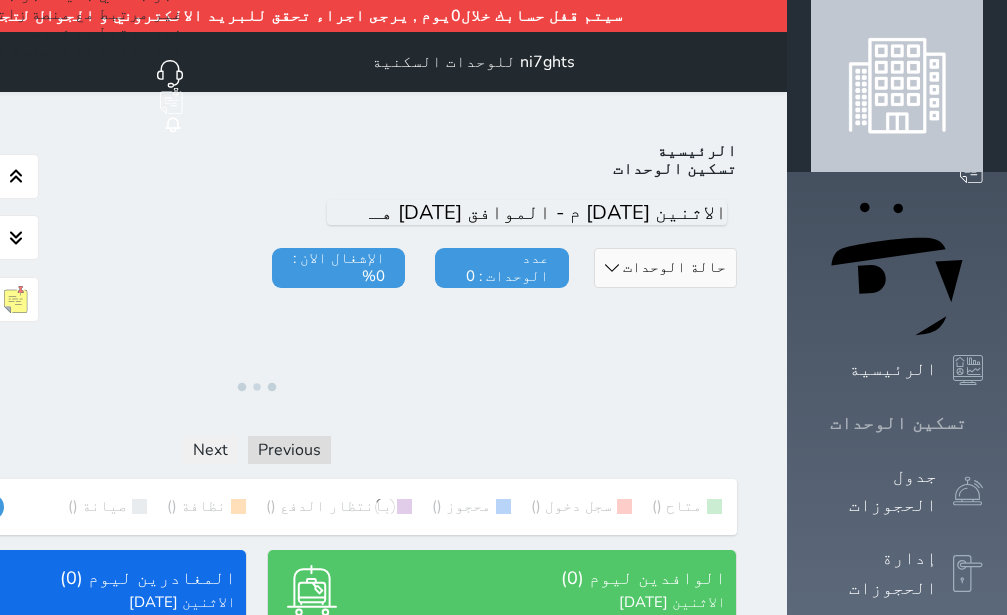 click 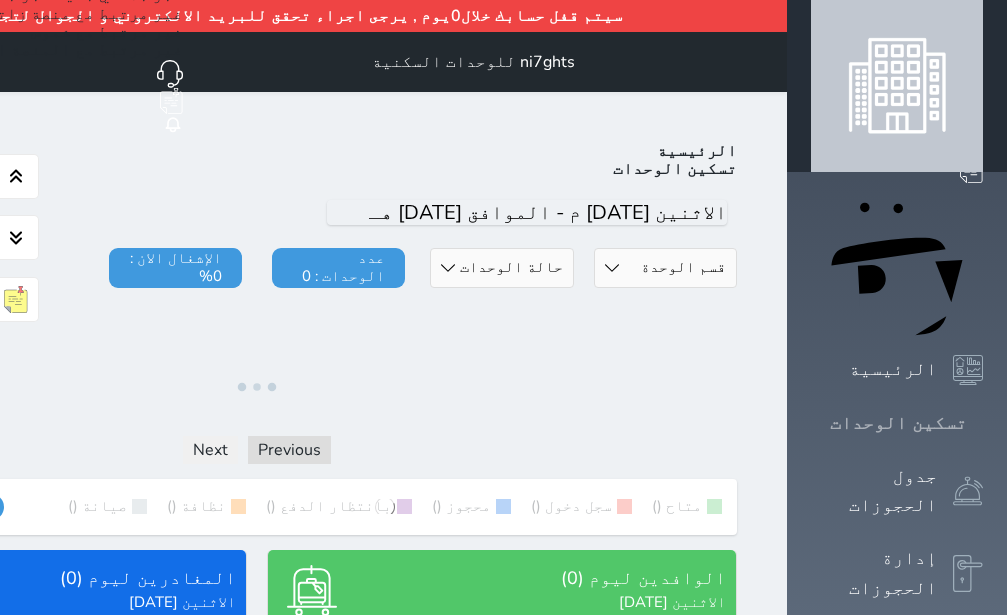 click 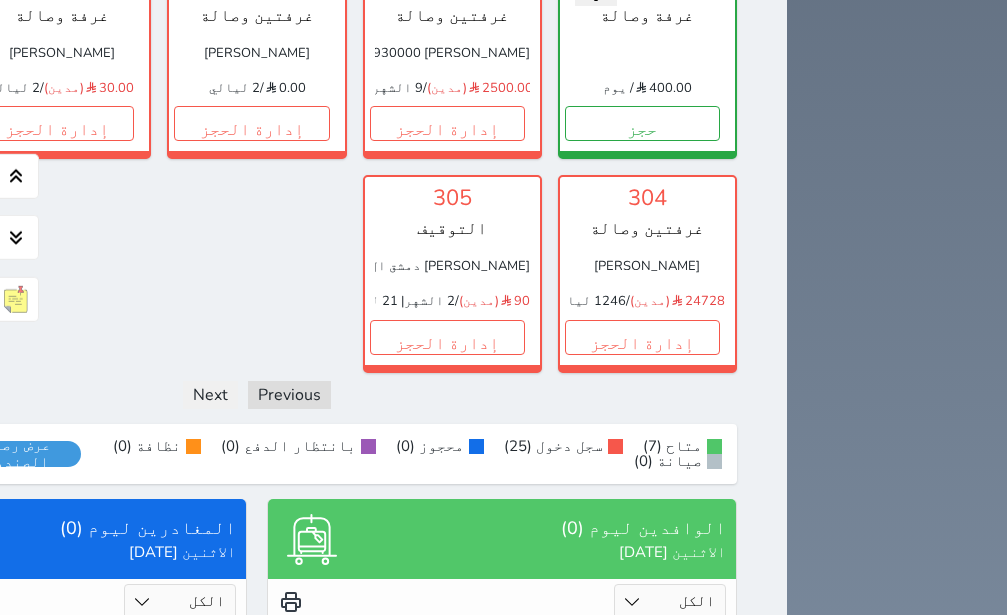 scroll, scrollTop: 1496, scrollLeft: 0, axis: vertical 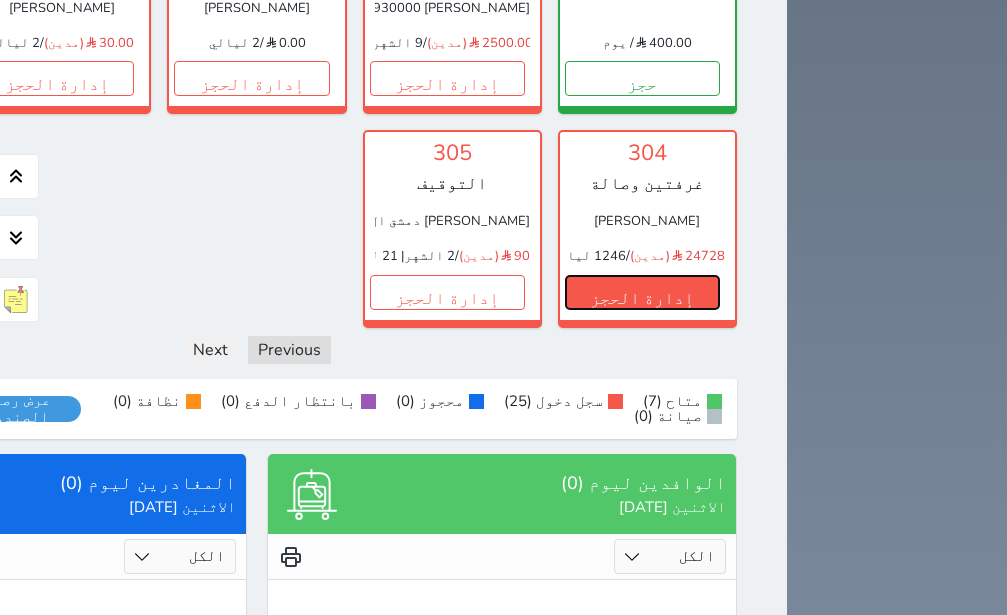 click on "إدارة الحجز" at bounding box center [642, 292] 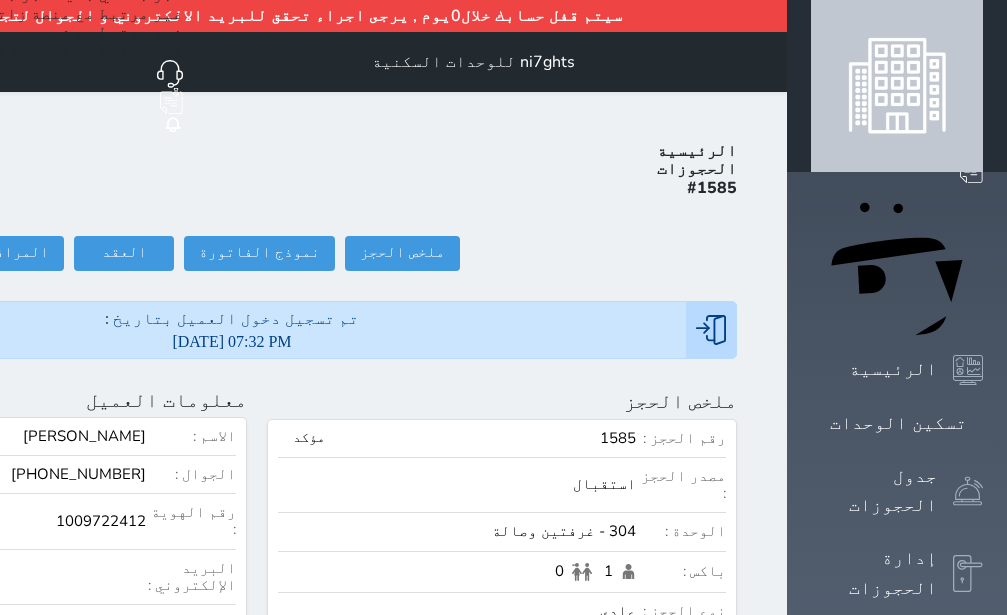 scroll, scrollTop: 378, scrollLeft: 0, axis: vertical 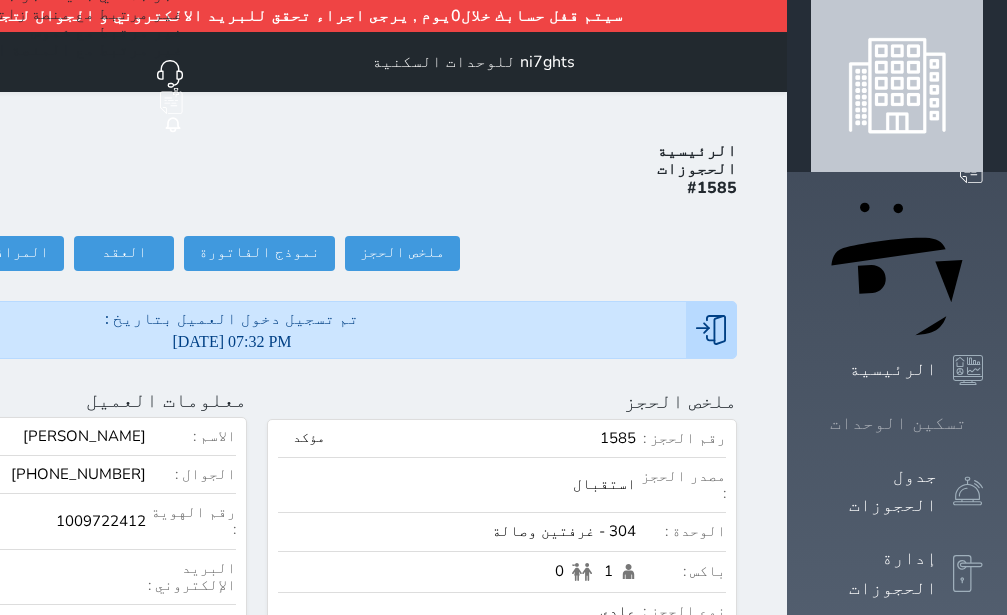 click on "تسكين الوحدات" at bounding box center (897, 423) 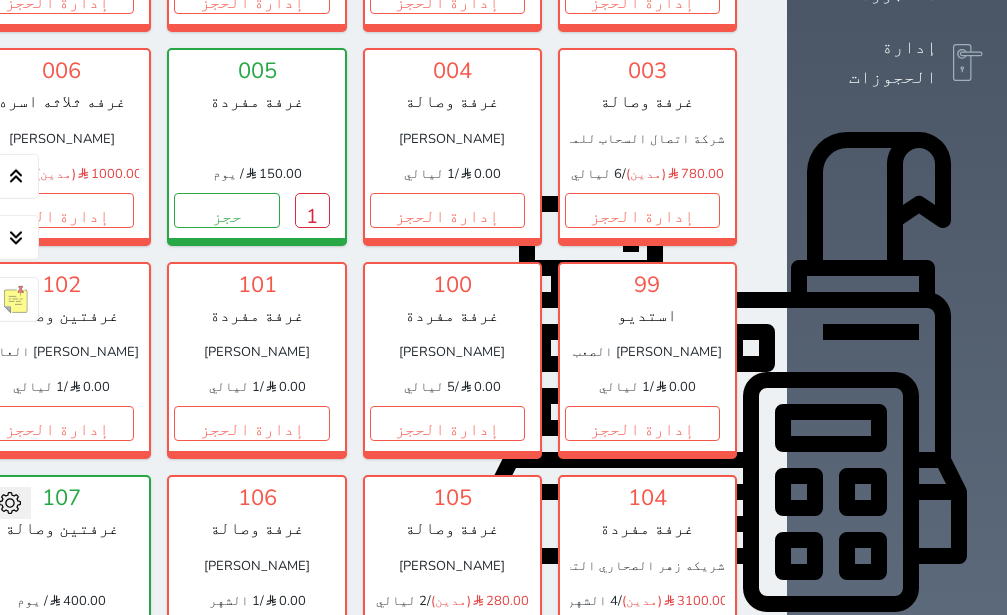 scroll, scrollTop: 614, scrollLeft: 0, axis: vertical 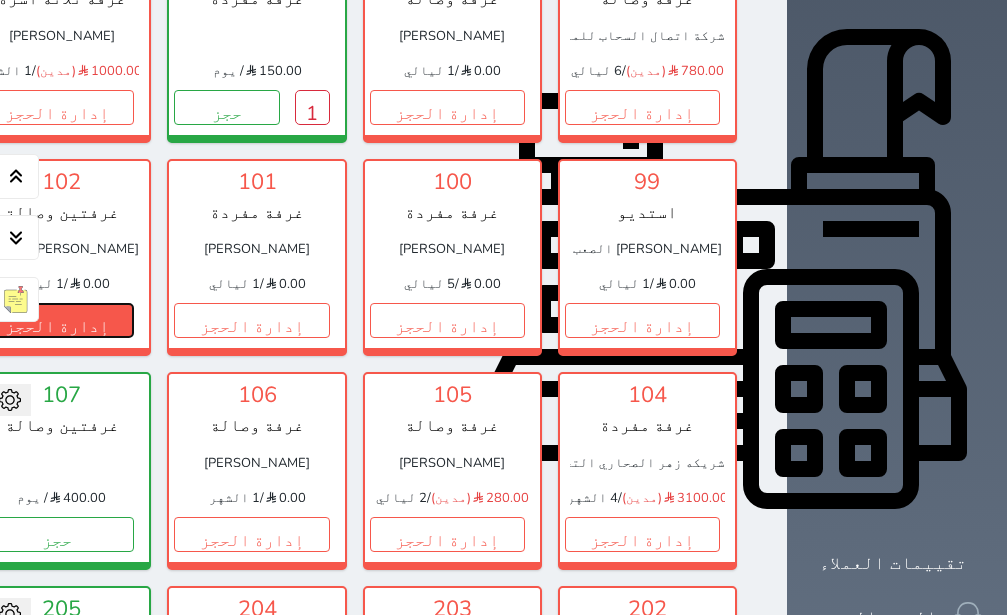 click on "إدارة الحجز" at bounding box center (56, 320) 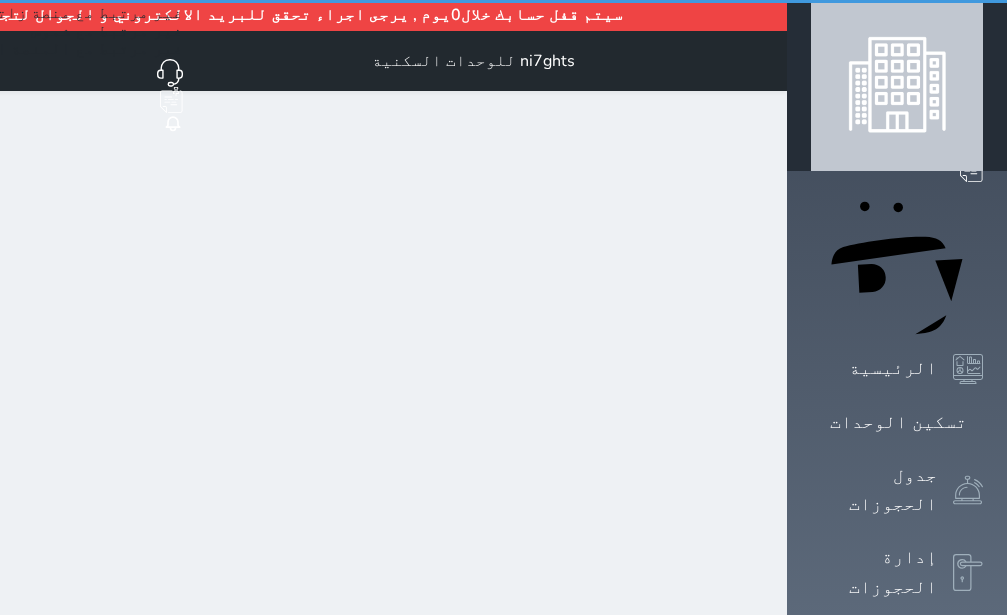 scroll, scrollTop: 0, scrollLeft: 0, axis: both 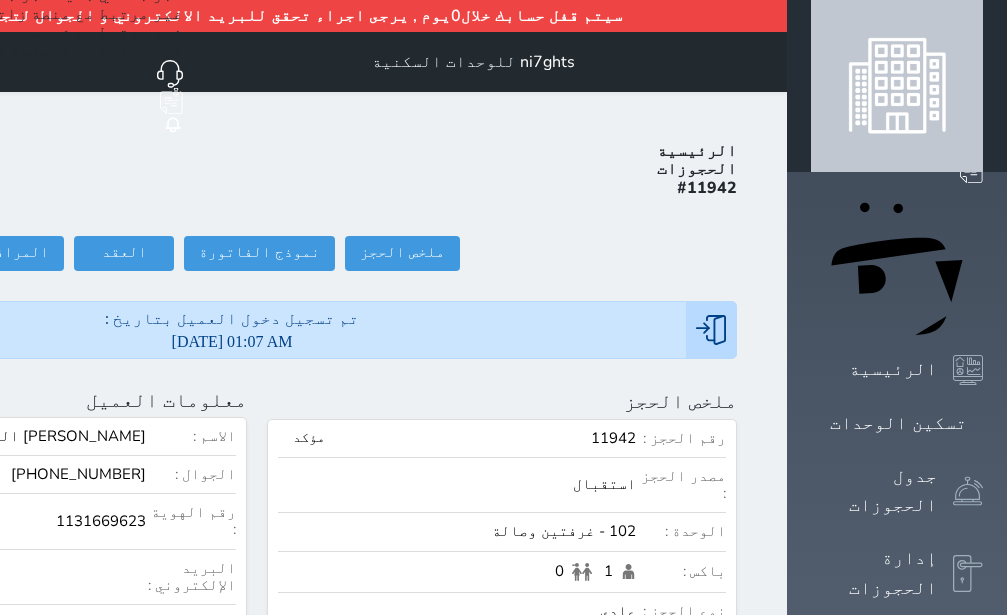 click on "تسجيل مغادرة" at bounding box center [-147, 253] 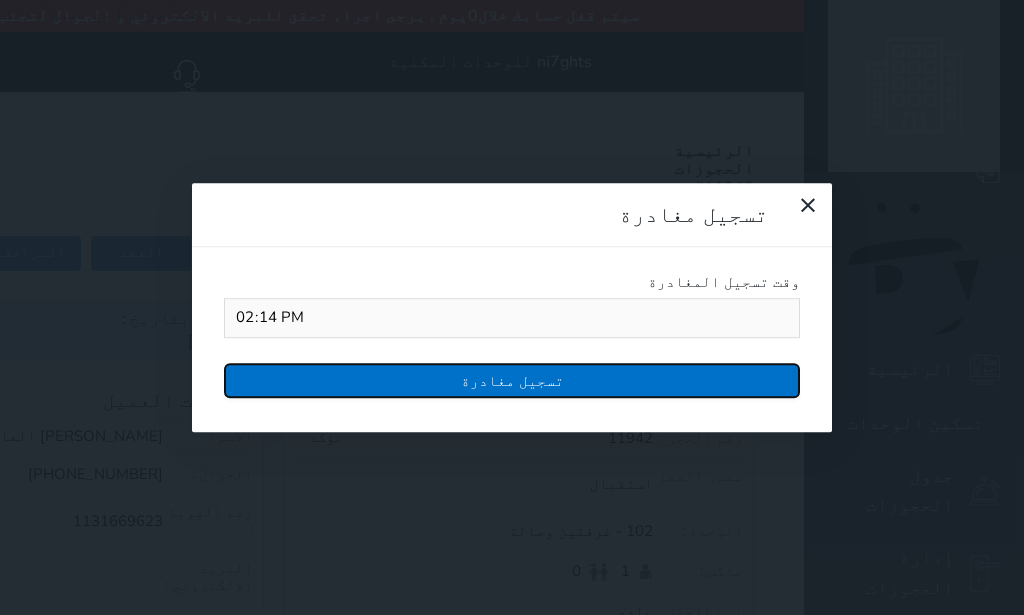 click on "تسجيل مغادرة" at bounding box center [512, 380] 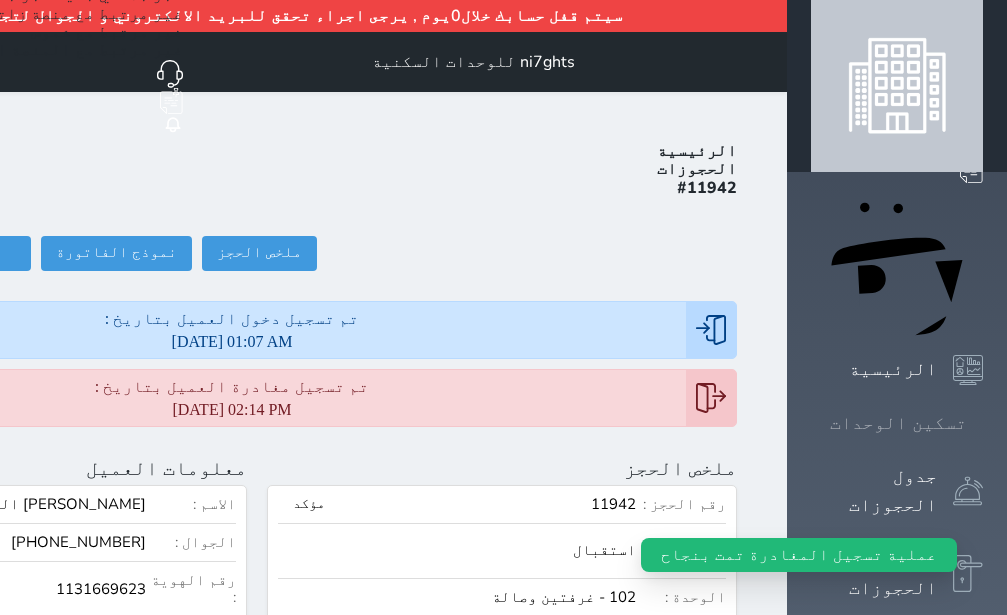 click on "تسكين الوحدات" at bounding box center (898, 423) 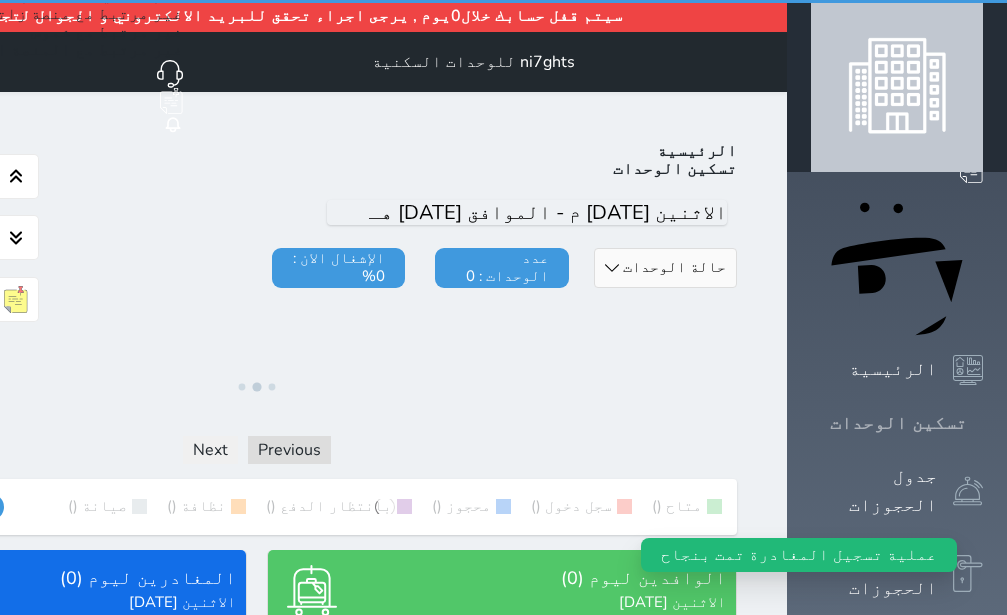 click on "تسكين الوحدات" at bounding box center [898, 423] 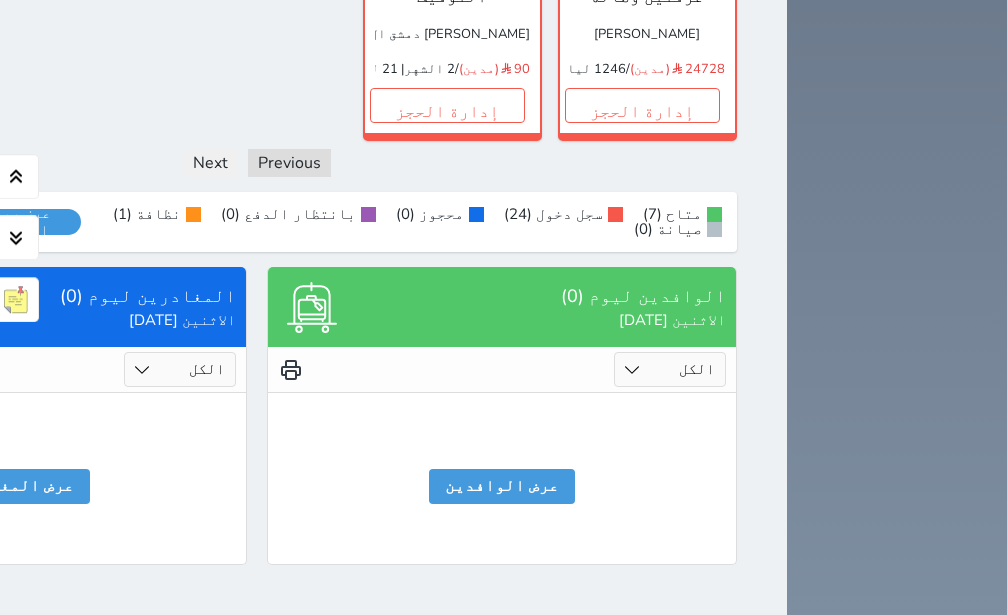 scroll, scrollTop: 1835, scrollLeft: 0, axis: vertical 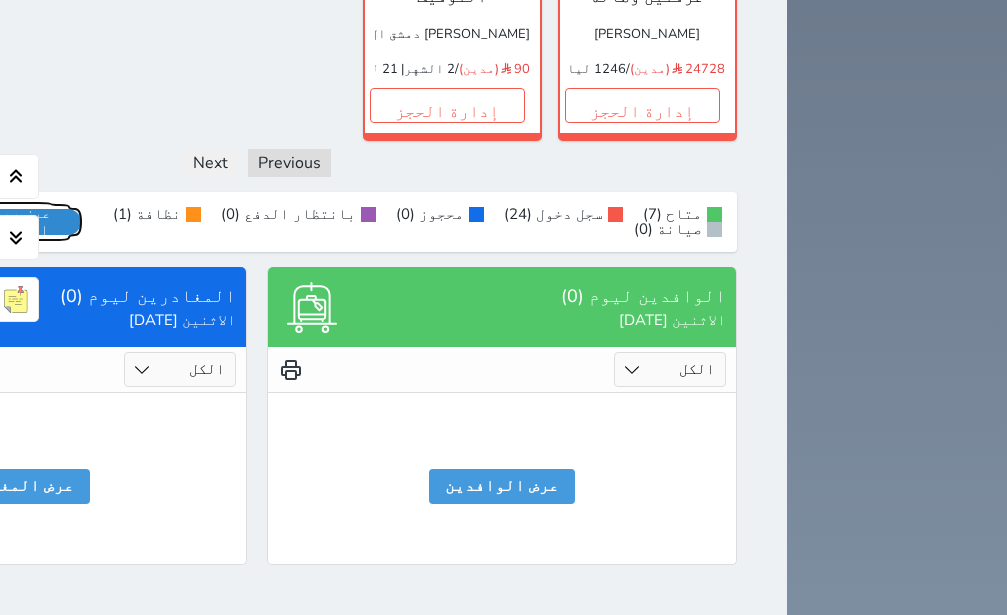 click on "عرض رصيد الصندوق" at bounding box center (17, 222) 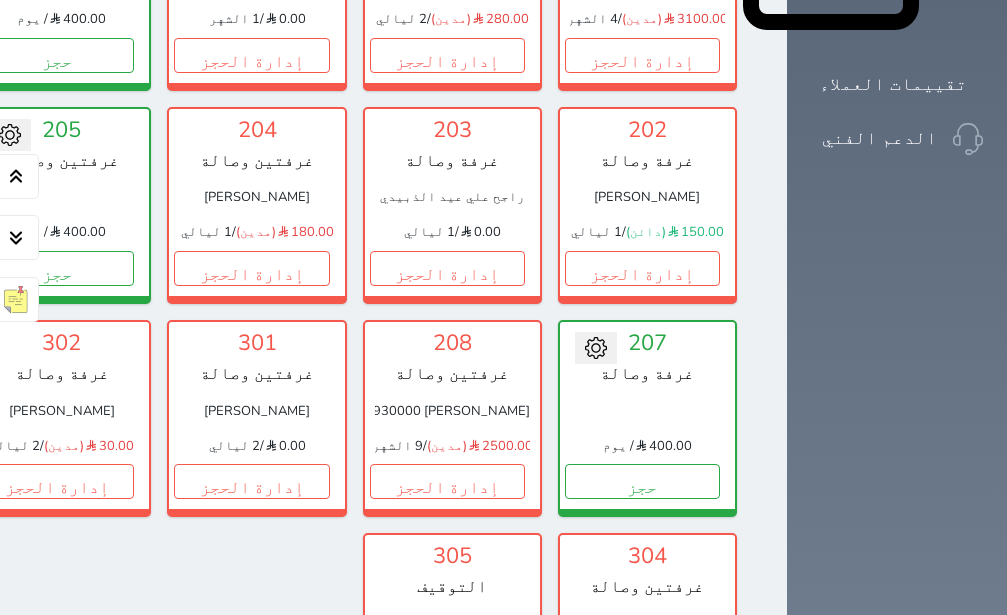scroll, scrollTop: 1079, scrollLeft: 0, axis: vertical 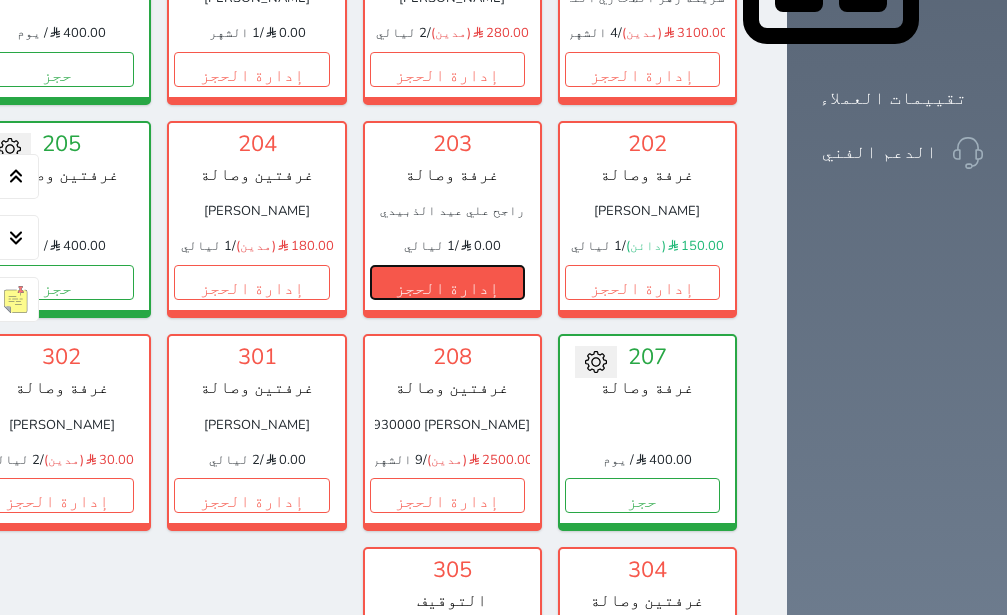 click on "إدارة الحجز" at bounding box center (447, 282) 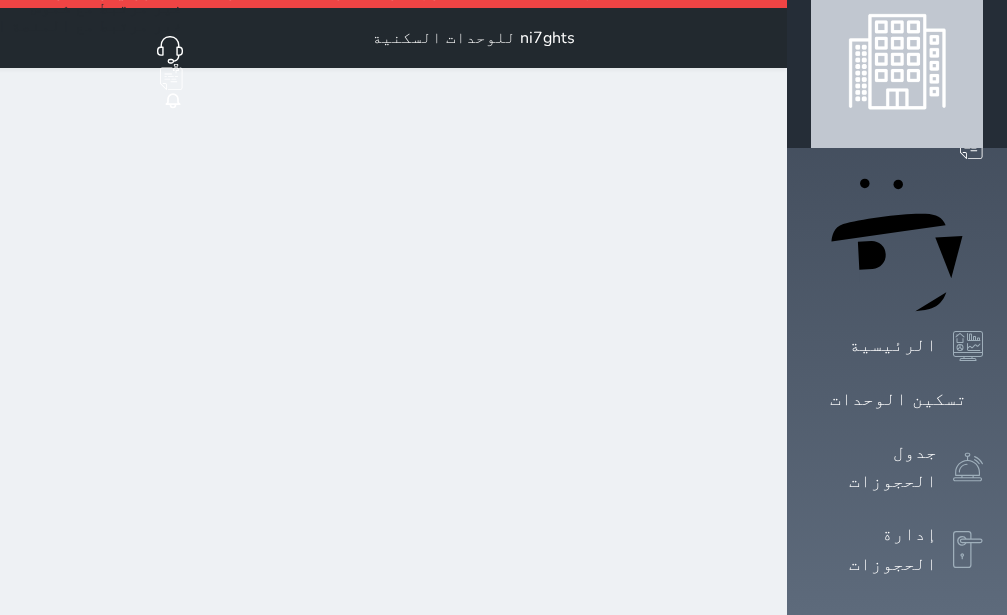 scroll, scrollTop: 0, scrollLeft: 0, axis: both 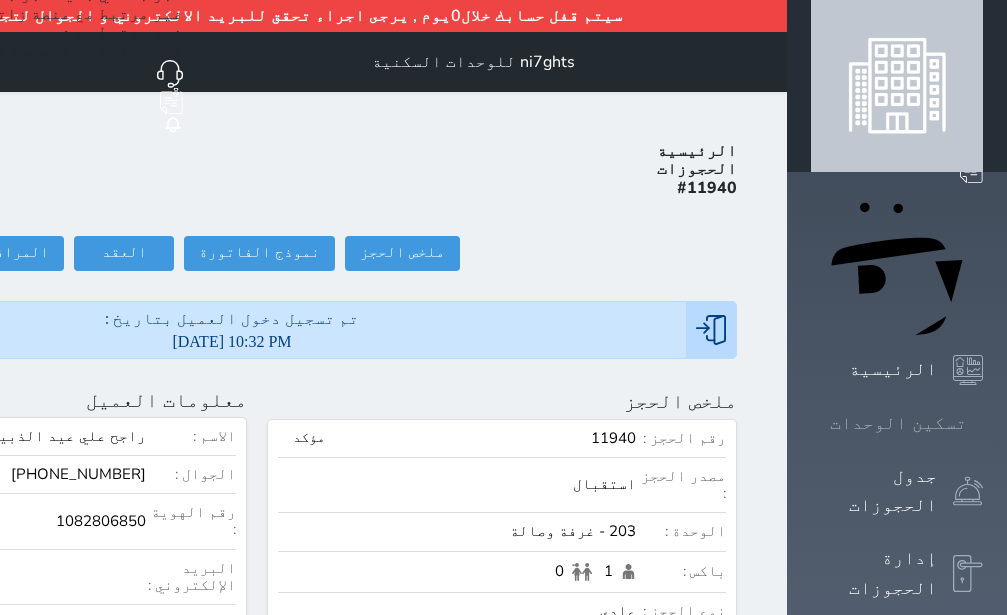 click on "تسكين الوحدات" at bounding box center [898, 423] 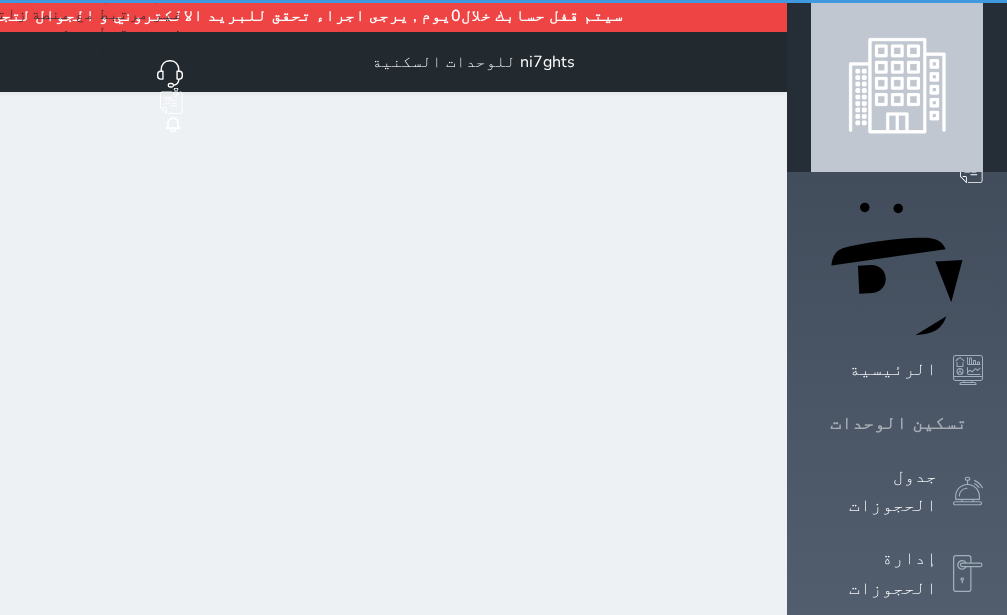 click on "تسكين الوحدات" at bounding box center (898, 423) 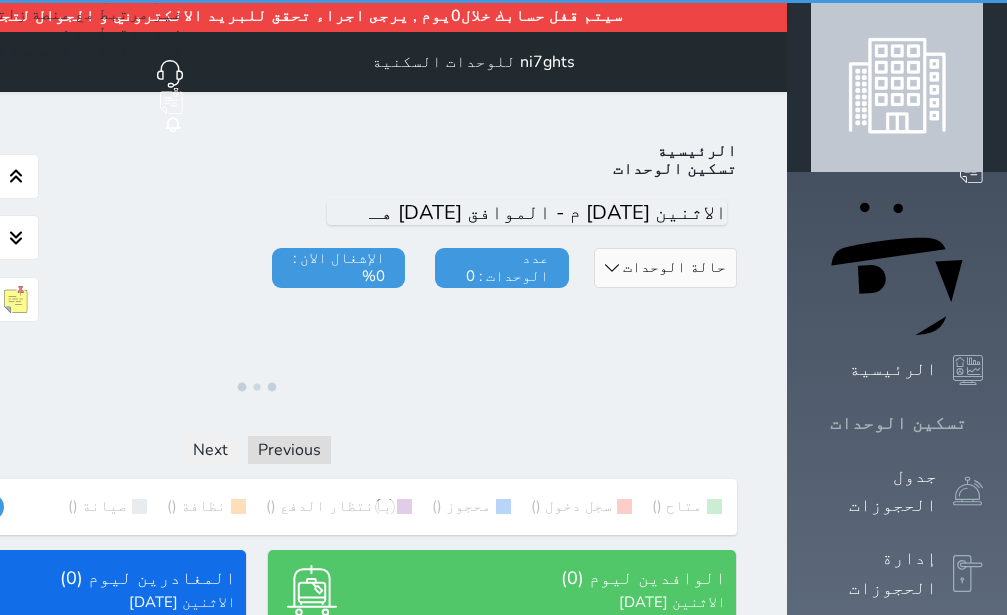 click on "تسكين الوحدات" at bounding box center (898, 423) 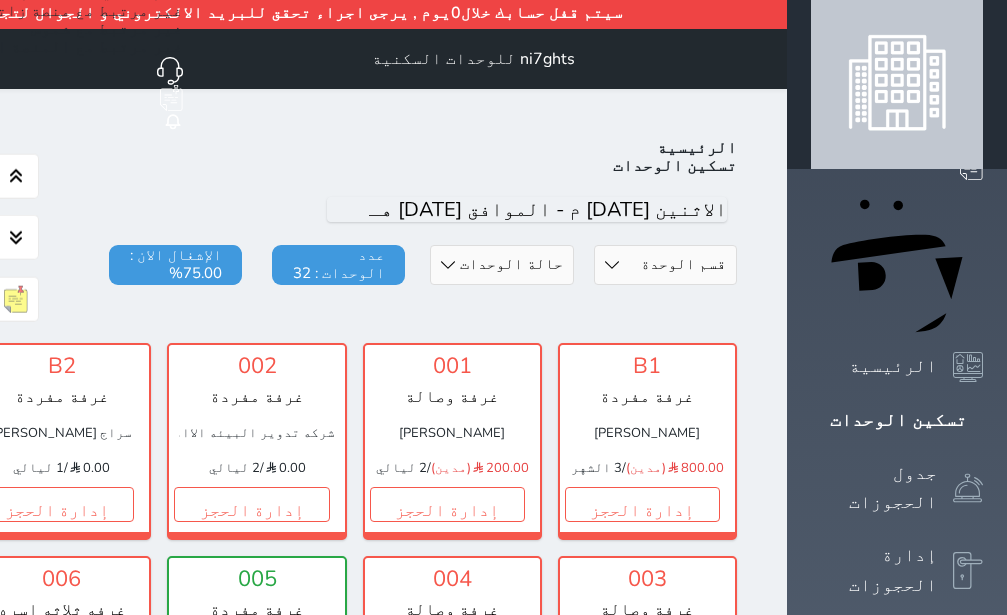 scroll, scrollTop: 0, scrollLeft: 0, axis: both 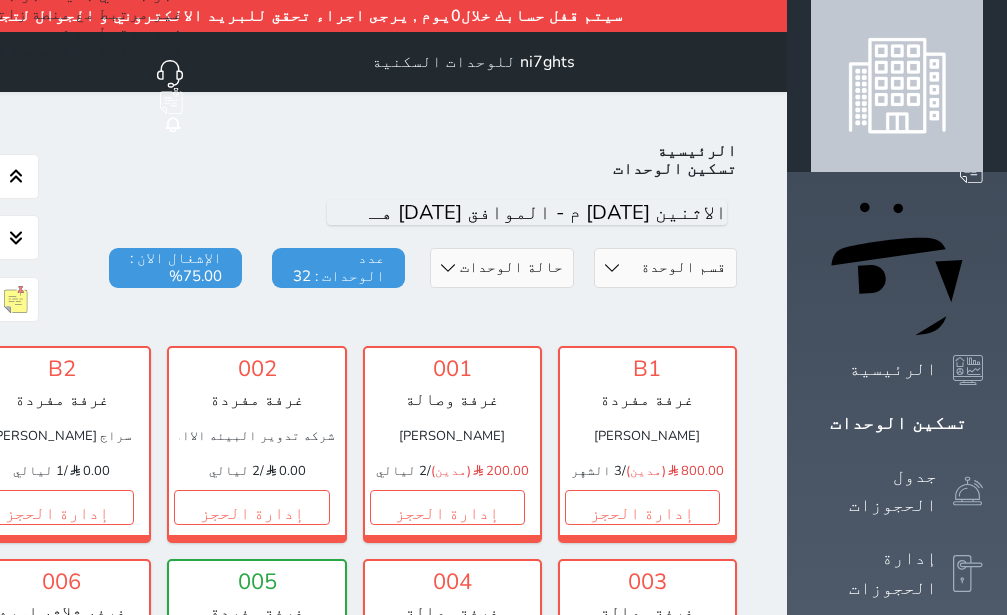 click at bounding box center (897, 86) 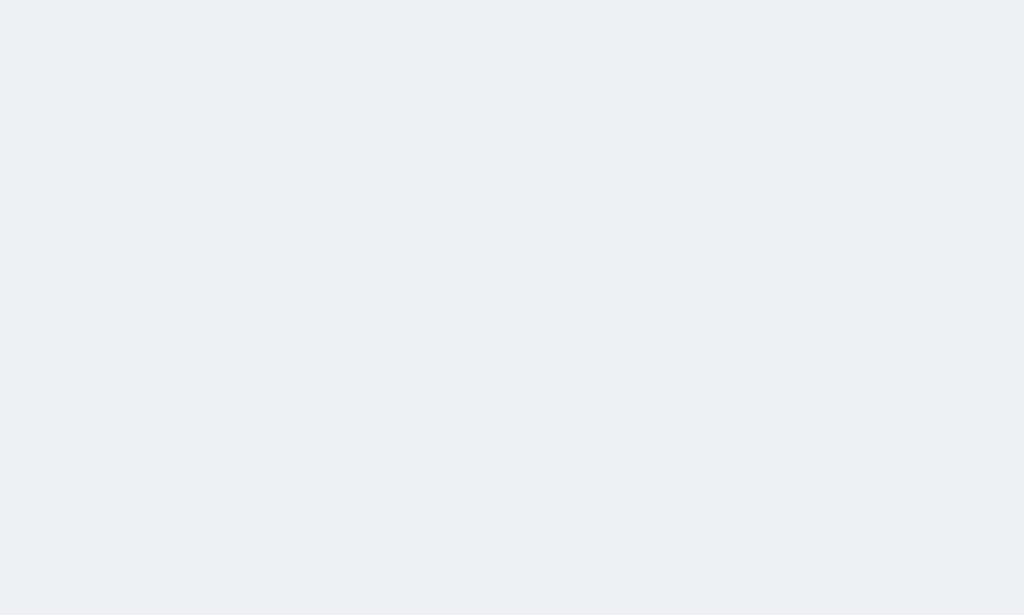 scroll, scrollTop: 0, scrollLeft: 0, axis: both 